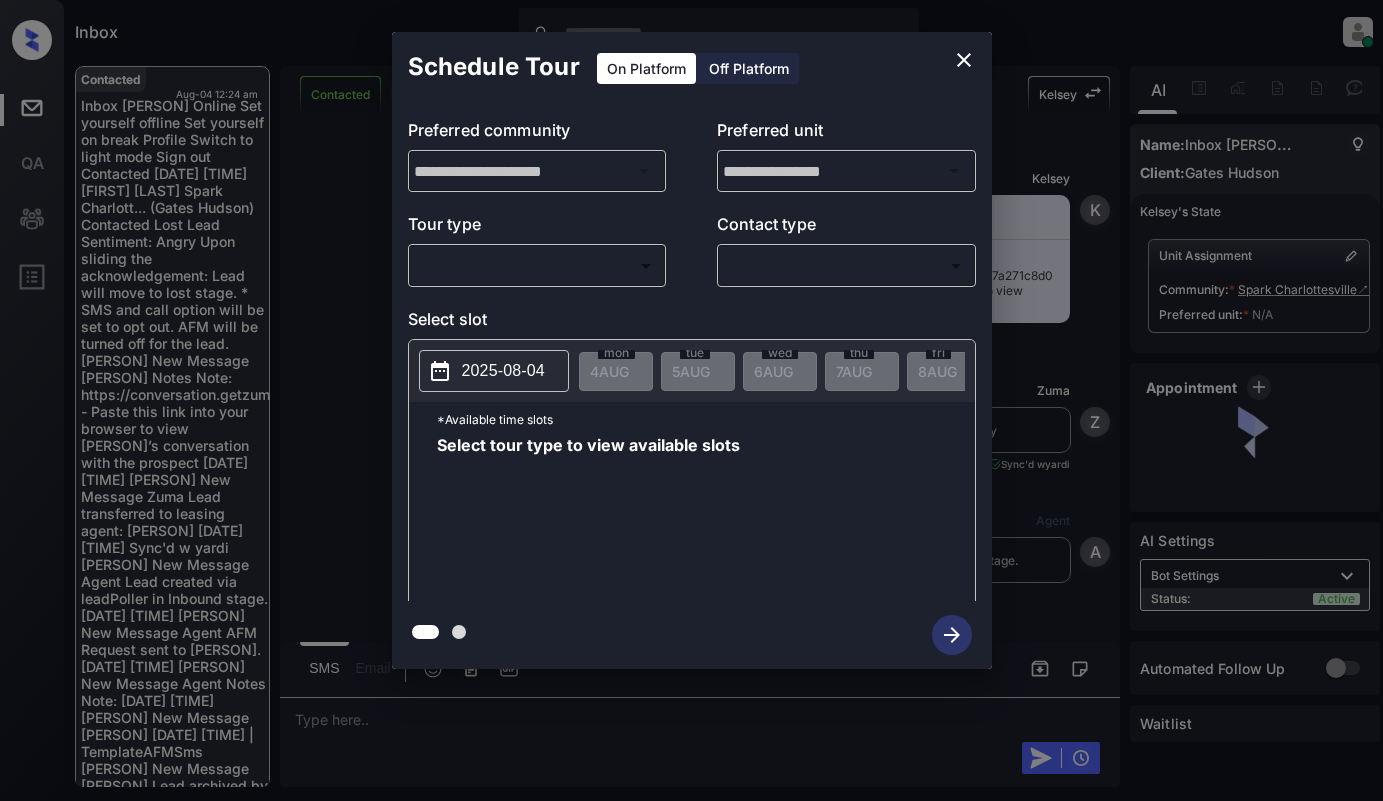 scroll, scrollTop: 0, scrollLeft: 0, axis: both 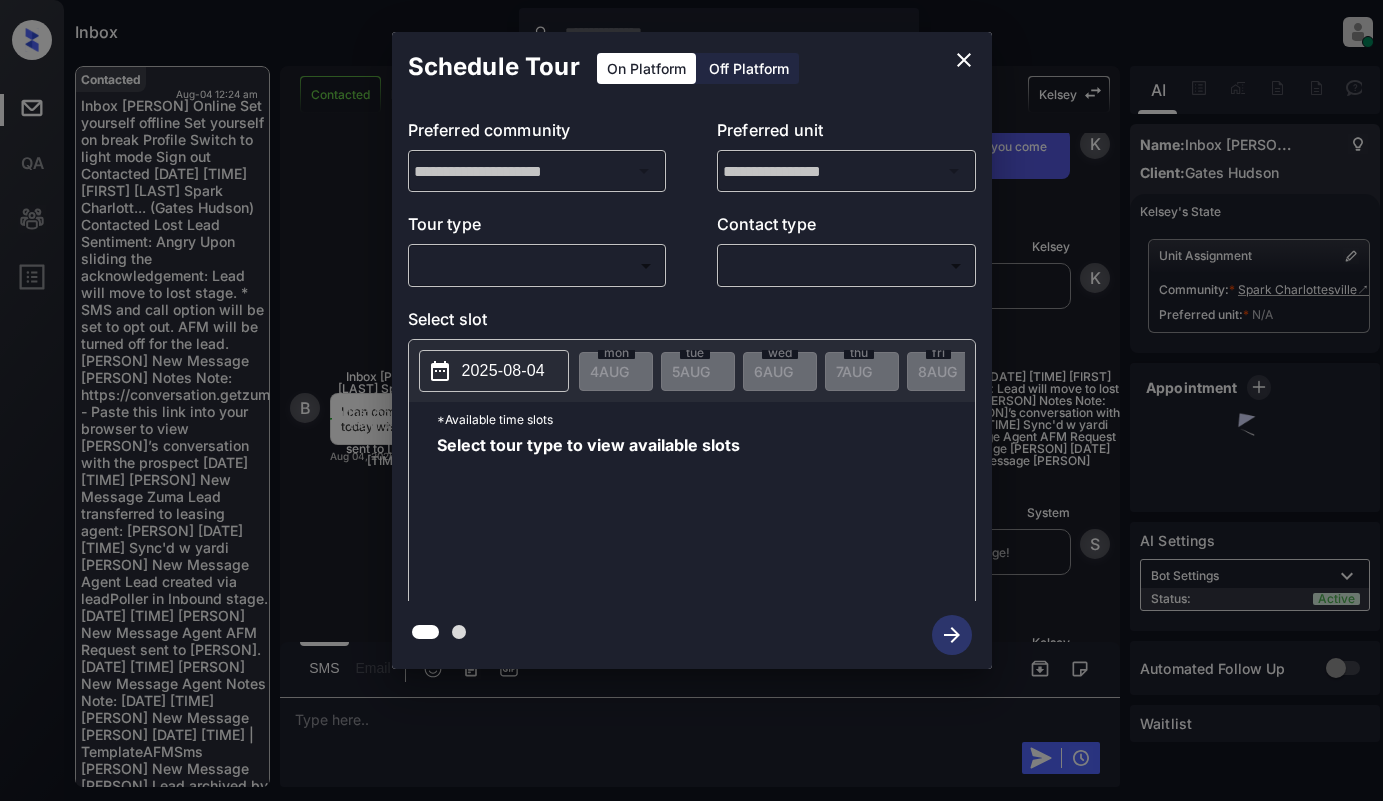 click on "Inbox [PERSON] Online Set yourself   offline Set yourself   on break Profile Switch to  light  mode Sign out Contacted [DATE] [TIME]   [FIRST] [LAST] Spark Charlott...  (Gates Hudson) Contacted Lost Lead Sentiment: Angry Upon sliding the acknowledgement:  Lead will move to lost stage. * ​ SMS and call option will be set to opt out. AFM will be turned off for the lead. [PERSON] New Message [PERSON] Notes Note: https://conversation.getzuma.com/689057247a271c8d04cdedea - Paste this link into your browser to view [PERSON]’s conversation with the prospect [DATE] [TIME] [PERSON] New Message Zuma Lead transferred to leasing agent: [PERSON] [DATE] [TIME]  Sync'd w  yardi [PERSON] New Message Agent Lead created via leadPoller in Inbound stage. [DATE] [TIME] [PERSON] New Message Agent AFM Request sent to [PERSON]. [DATE] [TIME] [PERSON] New Message Agent Notes Note: [DATE] [TIME] [PERSON] New Message [PERSON] [DATE] [TIME]   | TemplateAFMSms [PERSON] New Message [PERSON] Lead archived by [PERSON]! [PERSON] New Message   [PERSON]" at bounding box center [691, 400] 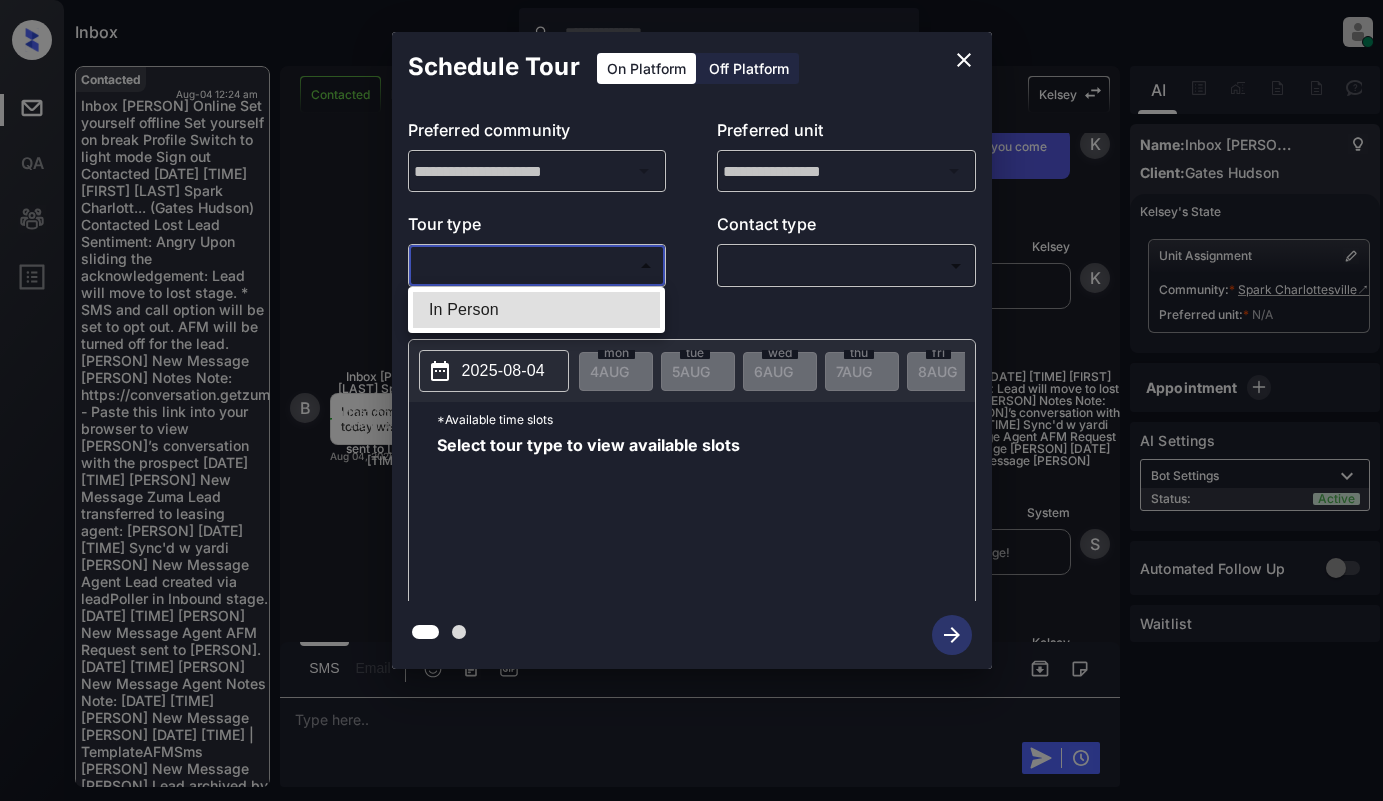 click on "In Person" at bounding box center [536, 310] 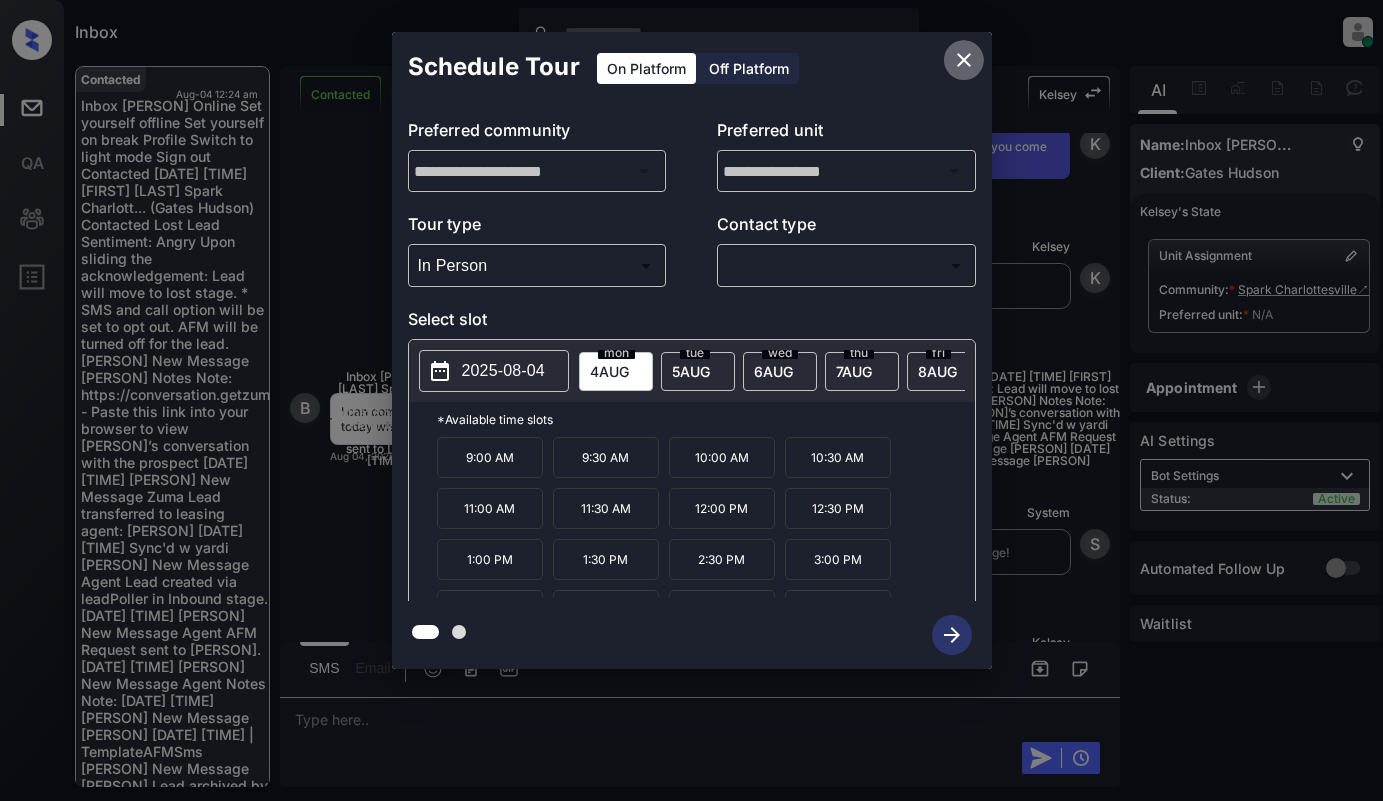 click 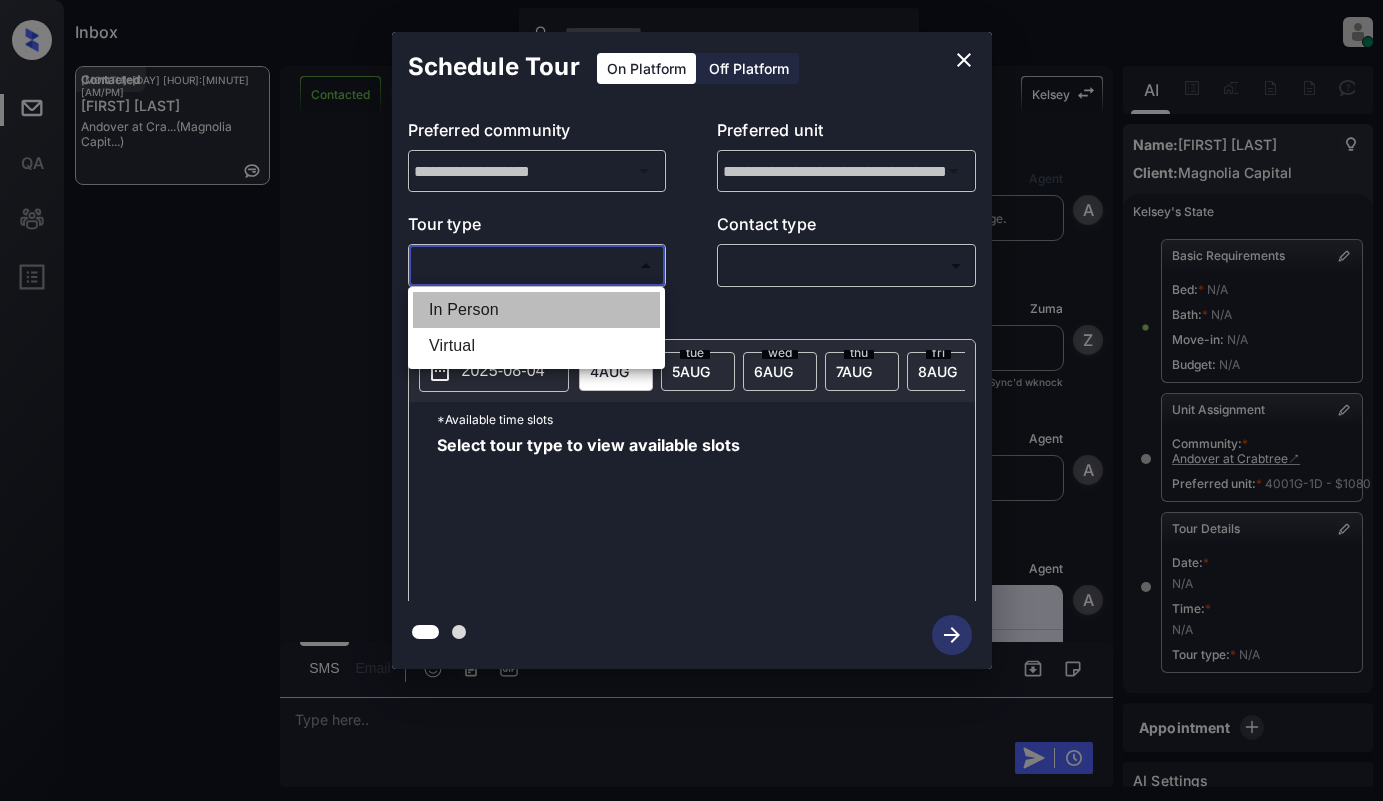 click on "In Person" at bounding box center (536, 310) 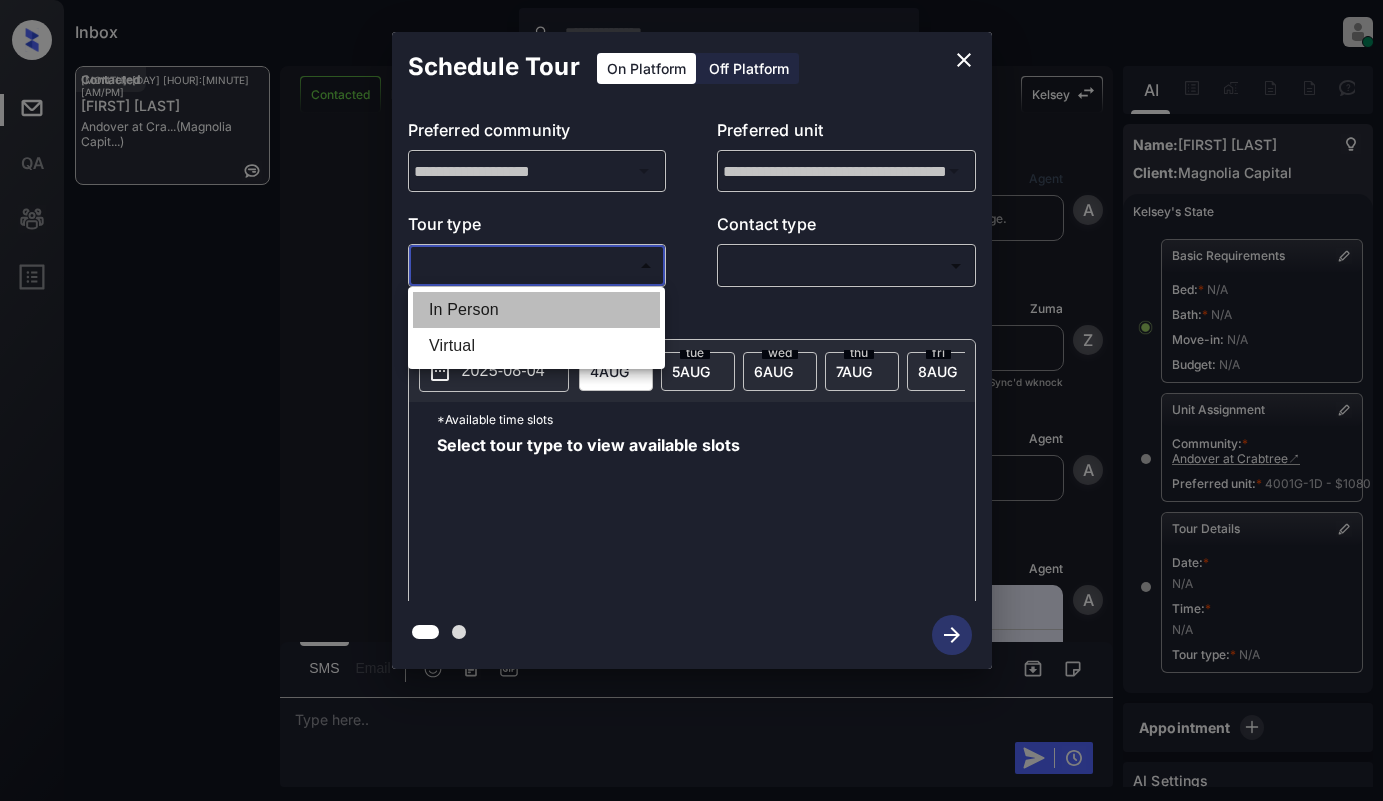 type on "********" 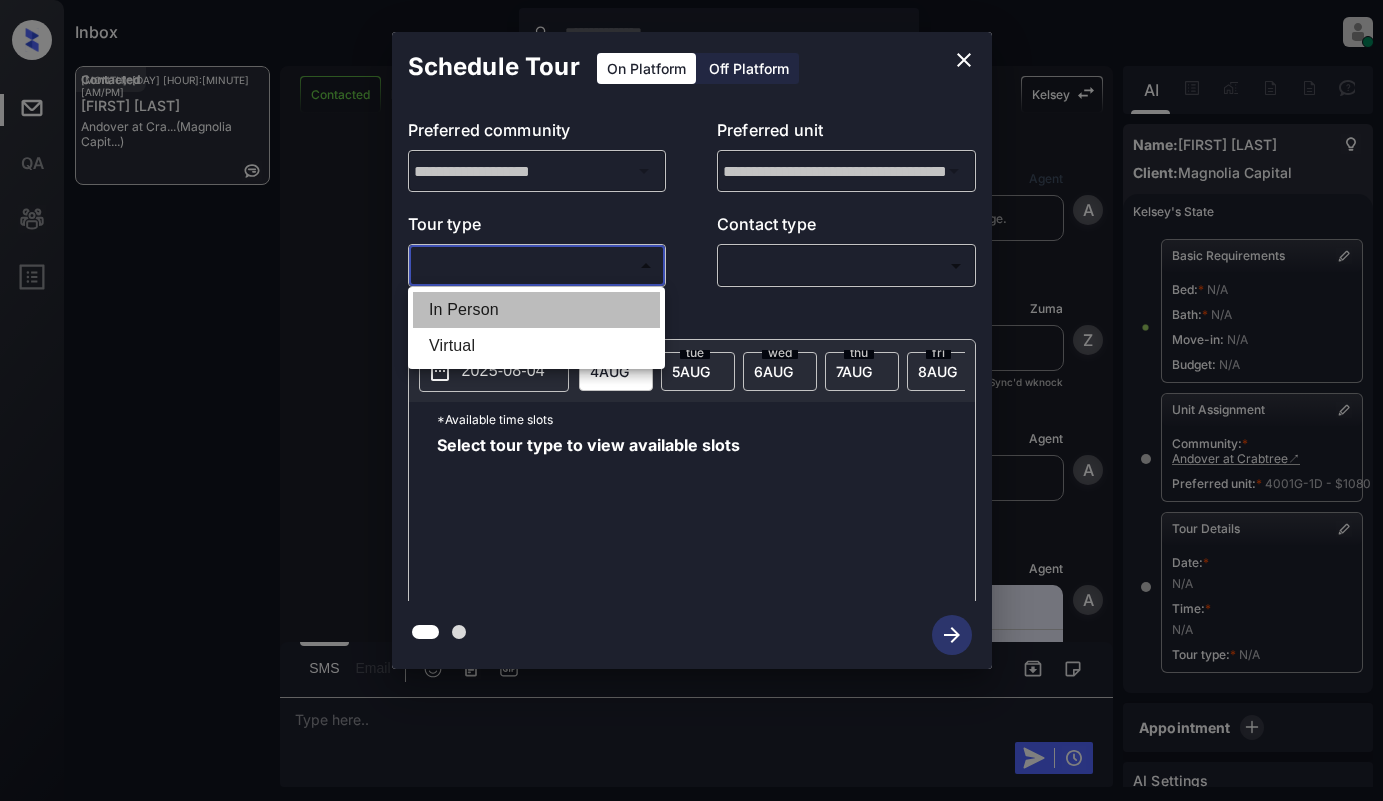 scroll, scrollTop: 0, scrollLeft: 0, axis: both 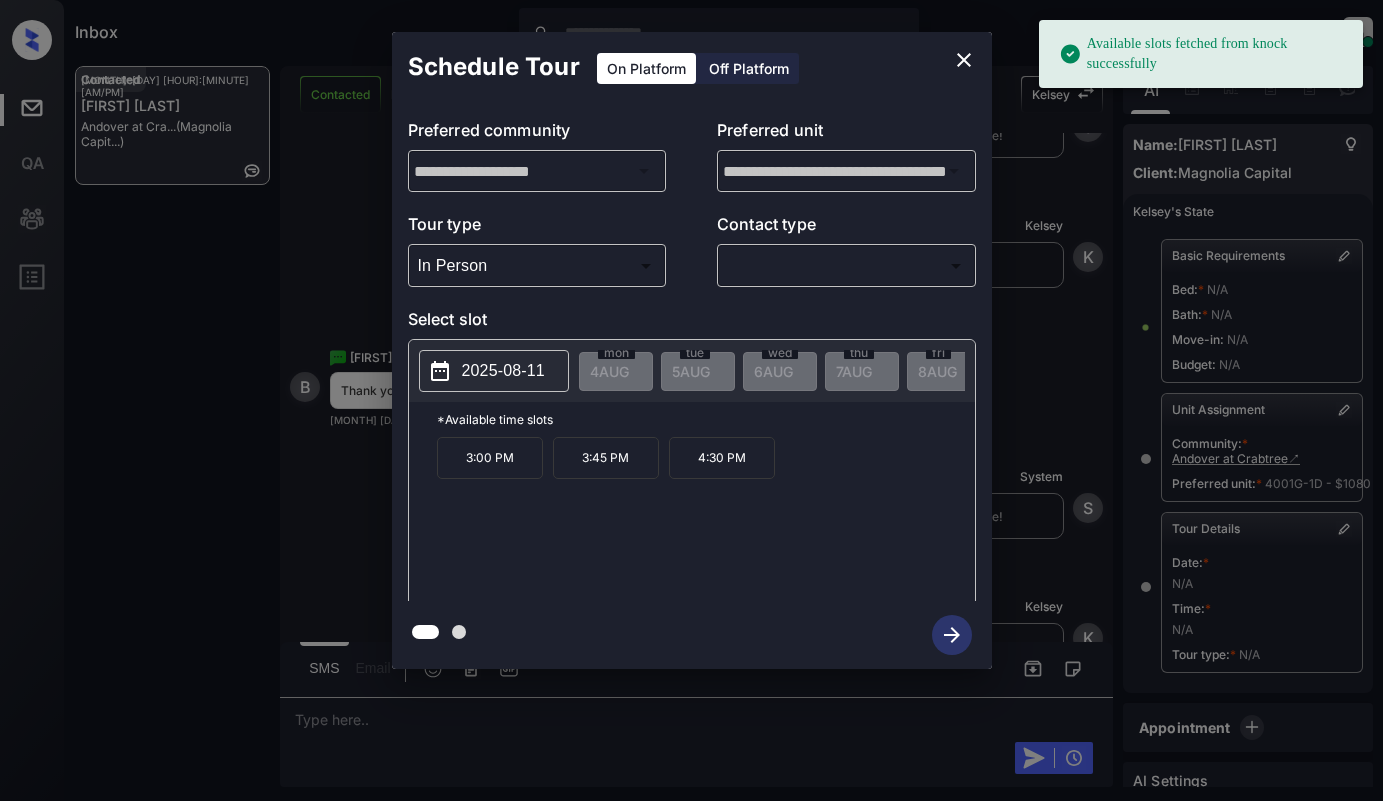 click on "2025-08-11" at bounding box center [503, 371] 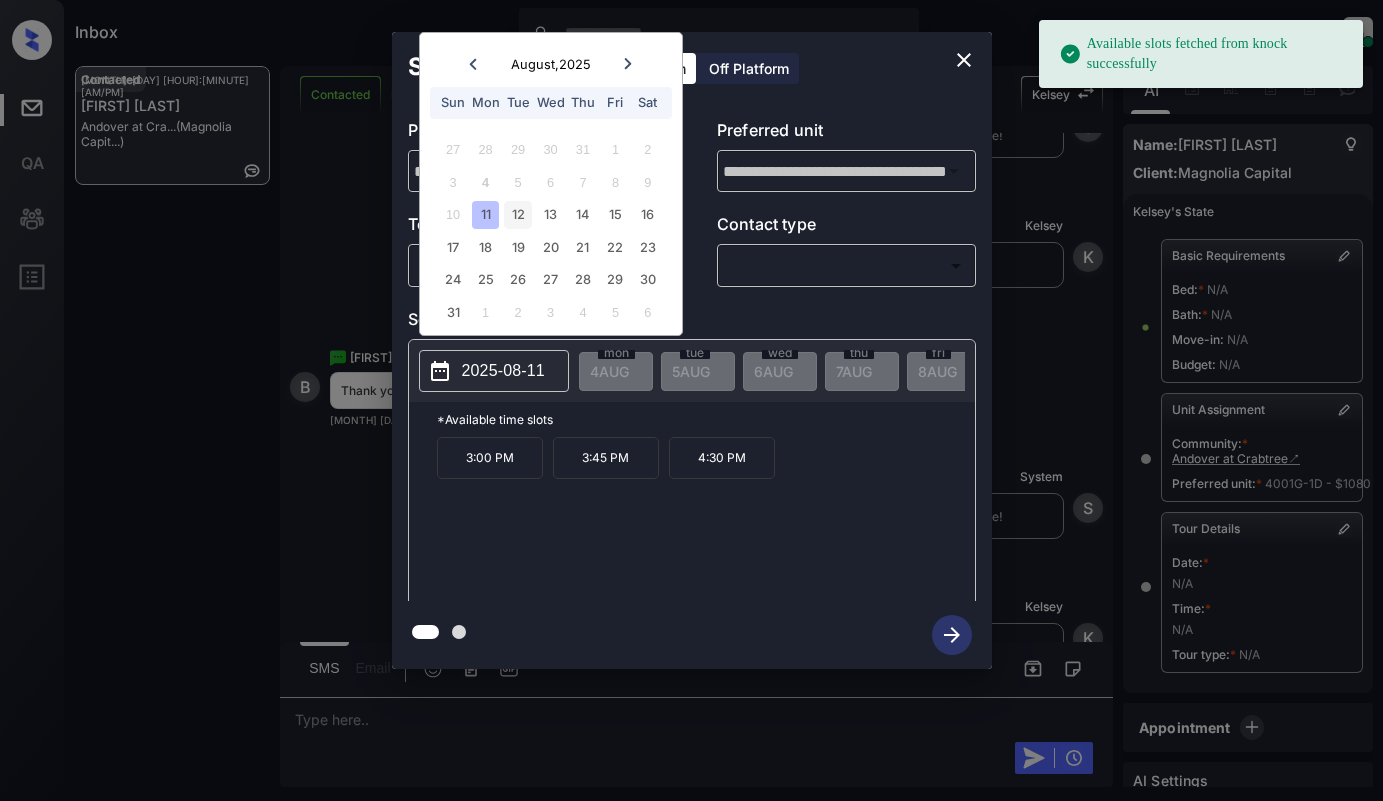 click on "12" at bounding box center (517, 214) 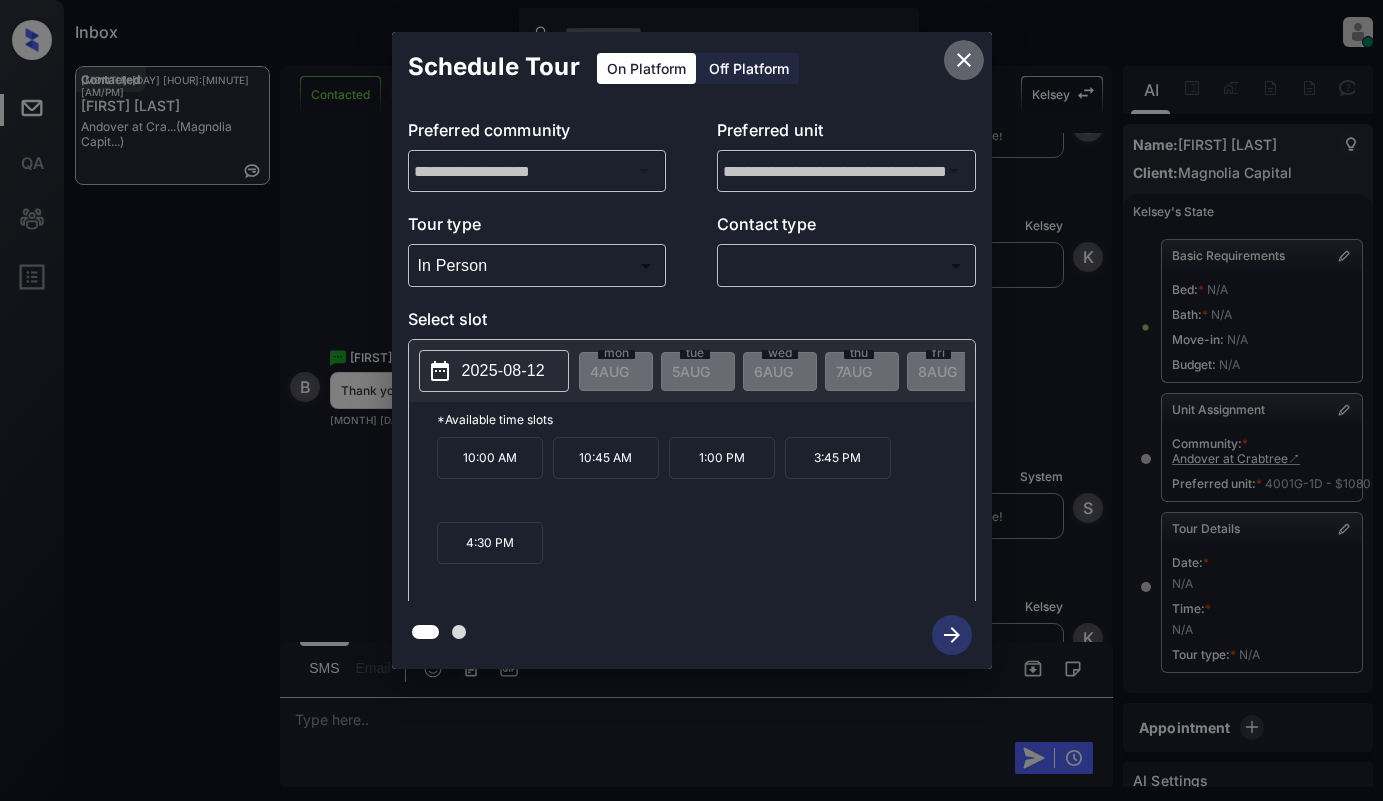 click 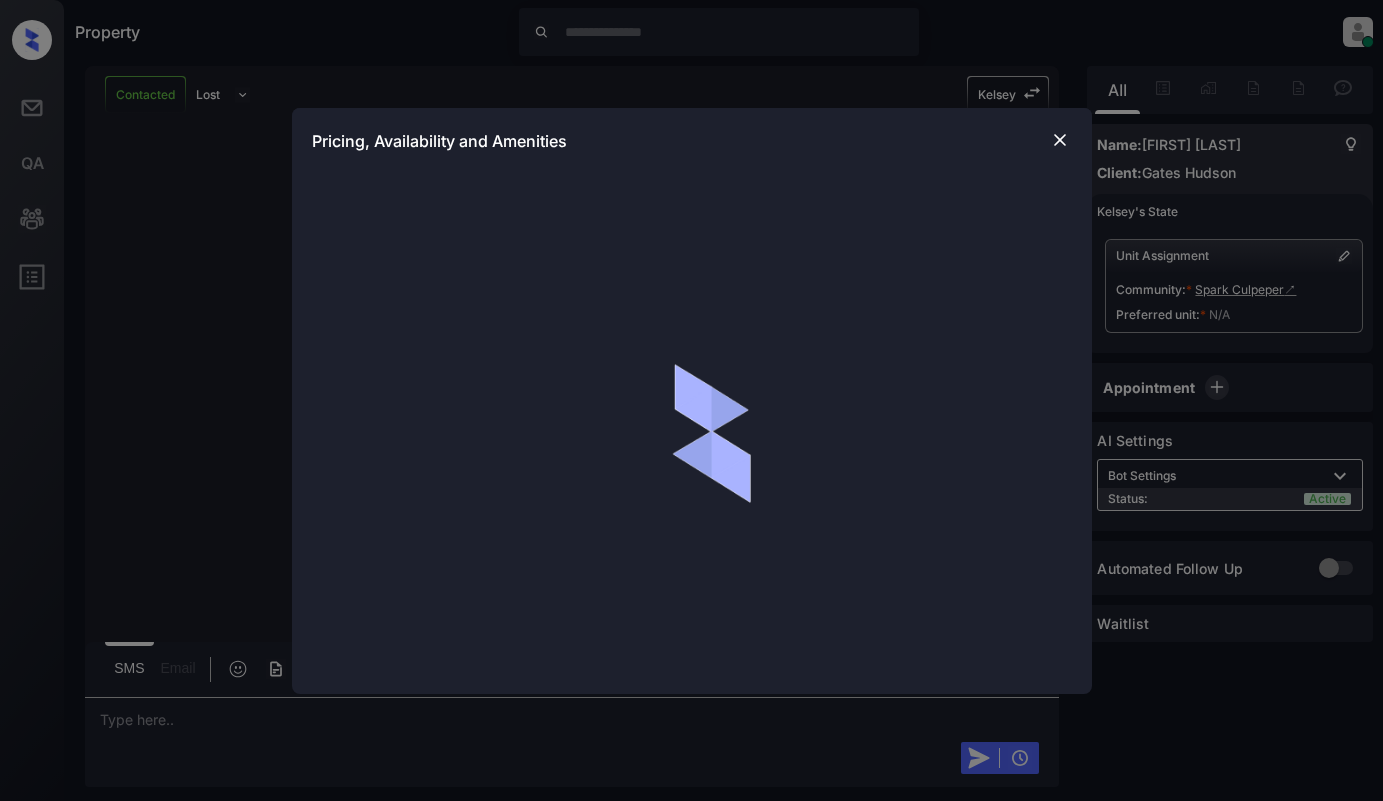 scroll, scrollTop: 0, scrollLeft: 0, axis: both 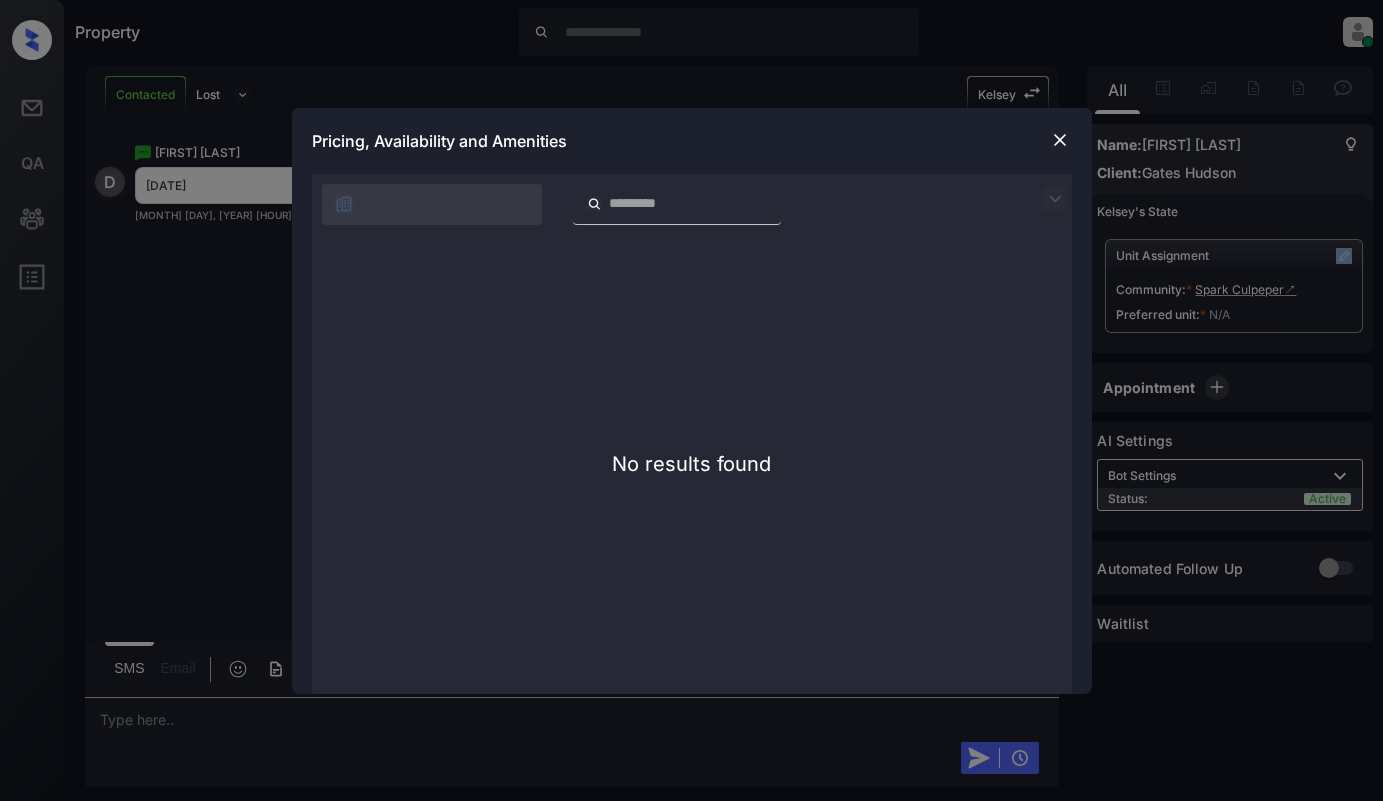 click at bounding box center [1060, 140] 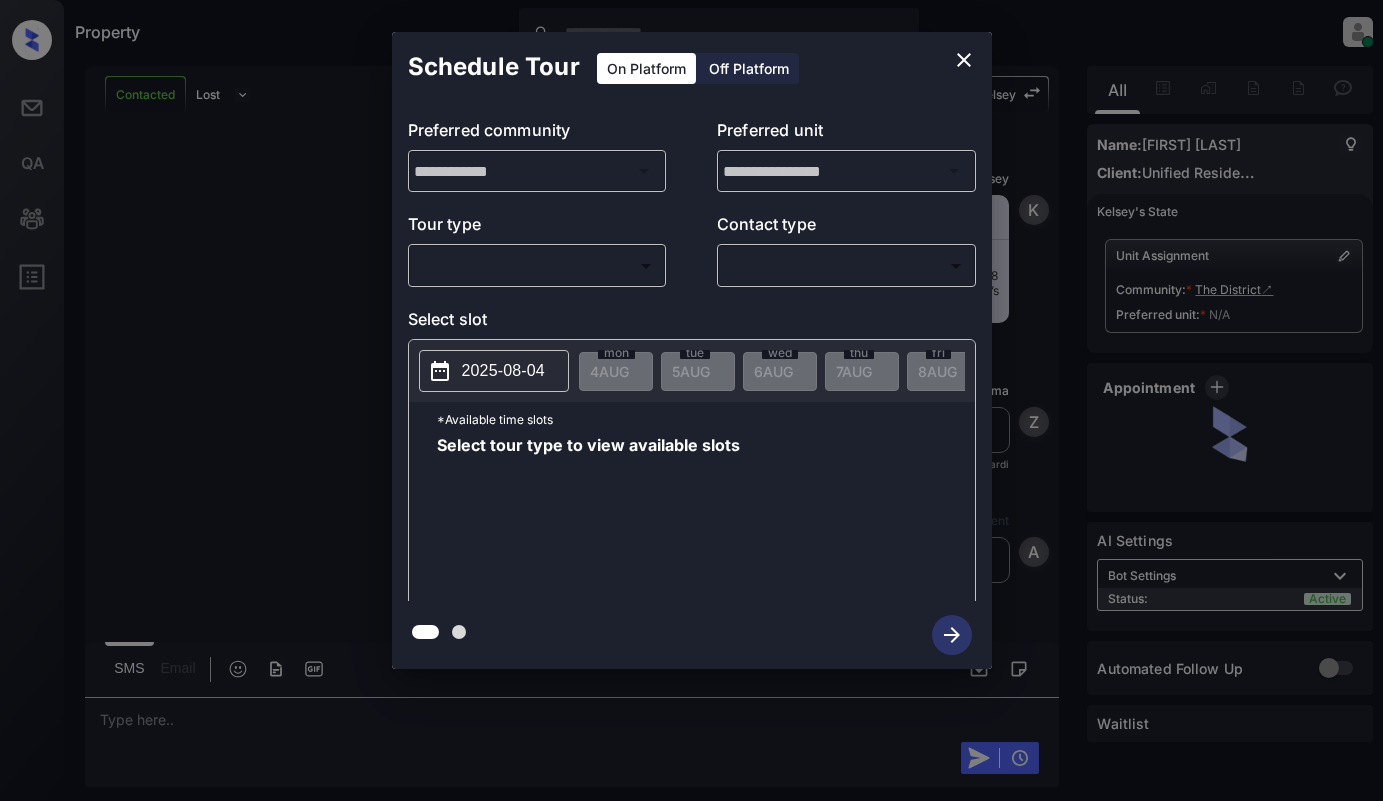scroll, scrollTop: 0, scrollLeft: 0, axis: both 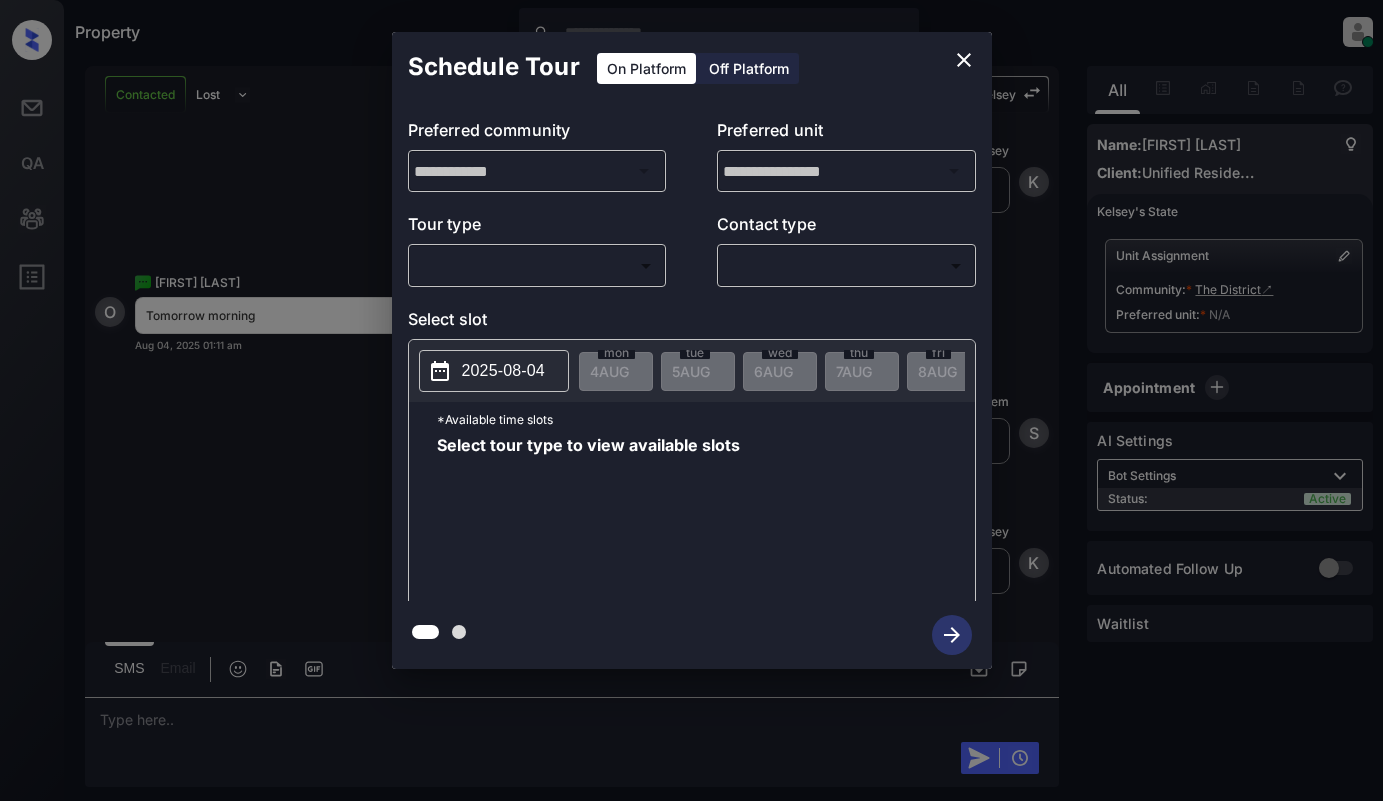 click on "Property Dominic Ceralde Online Set yourself   offline Set yourself   on break Profile Switch to  light  mode Sign out Contacted Lost Lead Sentiment: Angry Upon sliding the acknowledgement:  Lead will move to lost stage. * ​ SMS and call option will be set to opt out. AFM will be turned off for the lead. Kelsey New Message Kelsey Notes Note: https://conversation.getzuma.com/6890650fee9cccc388a19be1 - Paste this link into your browser to view Kelsey’s conversation with the prospect Aug 04, 2025 12:45 am K New Message Zuma Lead transferred to leasing agent: kelsey Aug 04, 2025 12:45 am  Sync'd w  yardi Z New Message Agent Lead created via leadPoller in Inbound stage. Aug 04, 2025 12:45 am A New Message Agent AFM Request sent to Kelsey. Aug 04, 2025 12:45 am A New Message Agent Notes Note: ILS Note:
Interested in property: Unified Residential Management - The District Apartments -
Hello, I'm interested in The District Apartments. Please send me current availability and additional details. Thanks! A Kelsey" at bounding box center [691, 400] 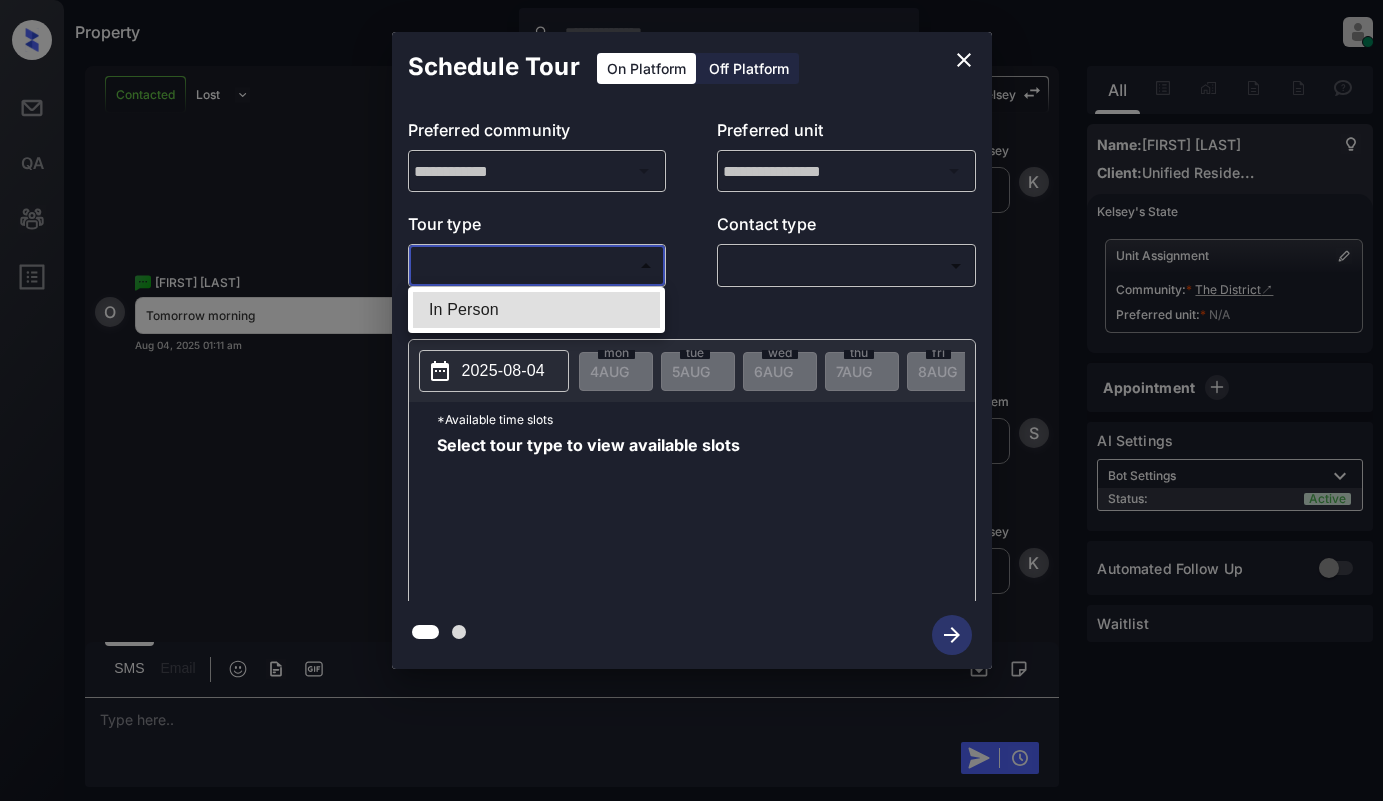 click on "In Person" at bounding box center (536, 310) 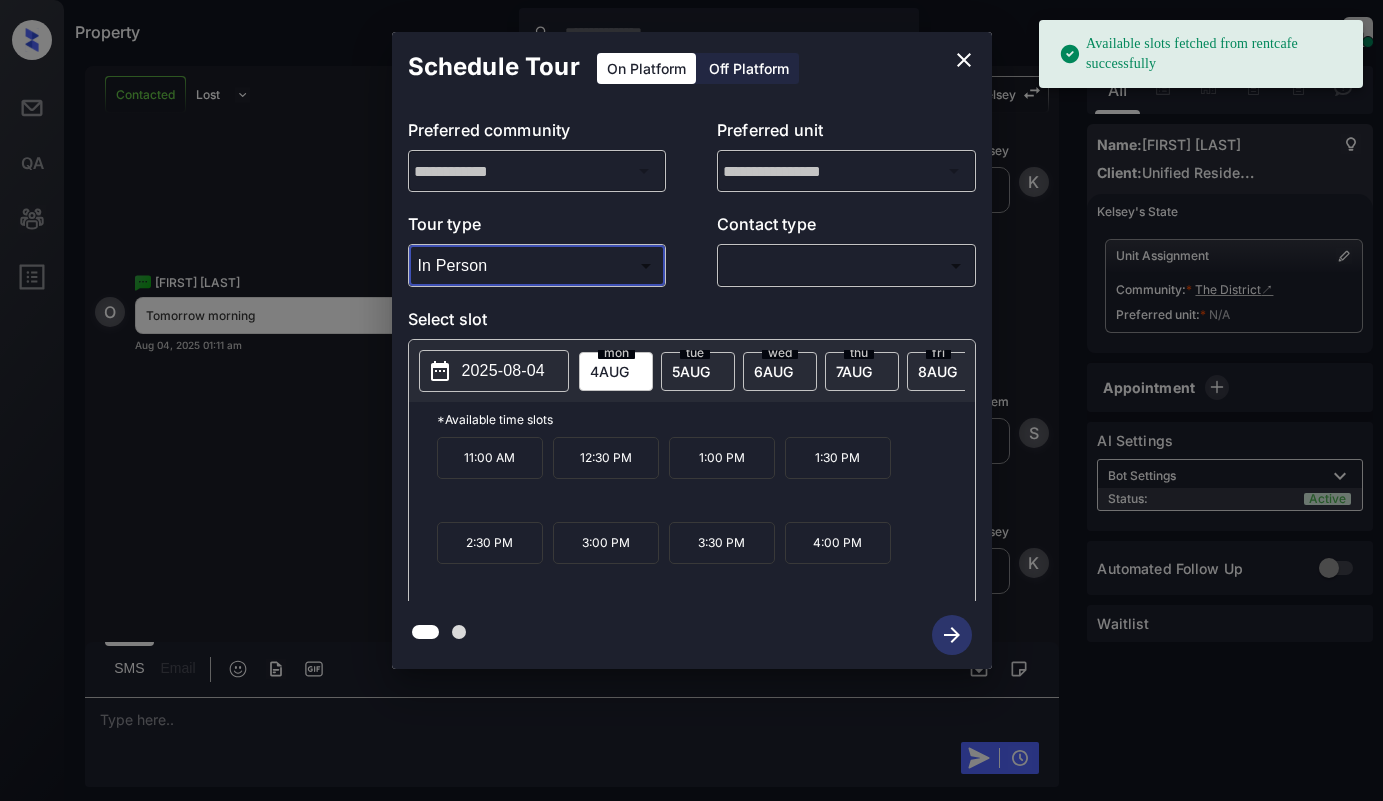 click on "2025-08-04" at bounding box center [503, 371] 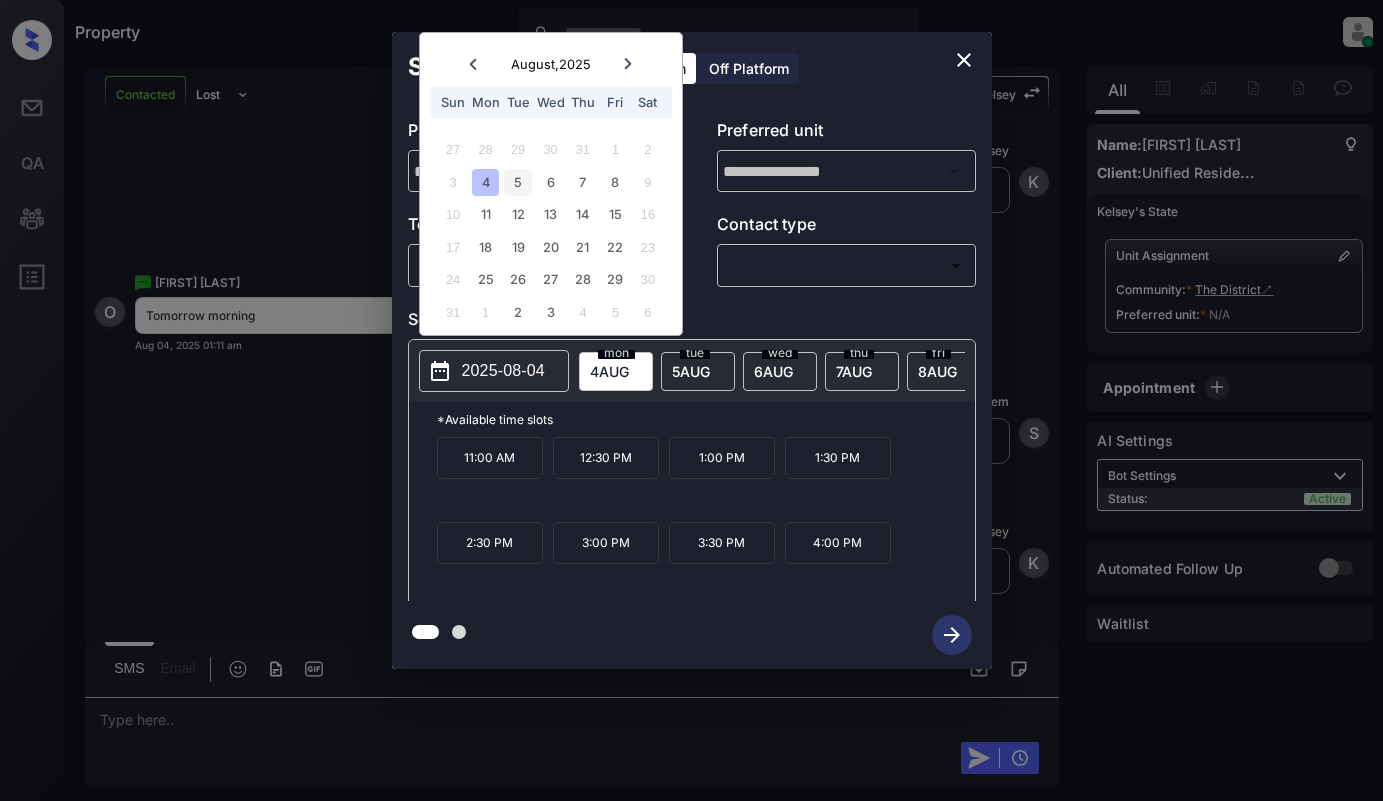 click on "5" at bounding box center [517, 182] 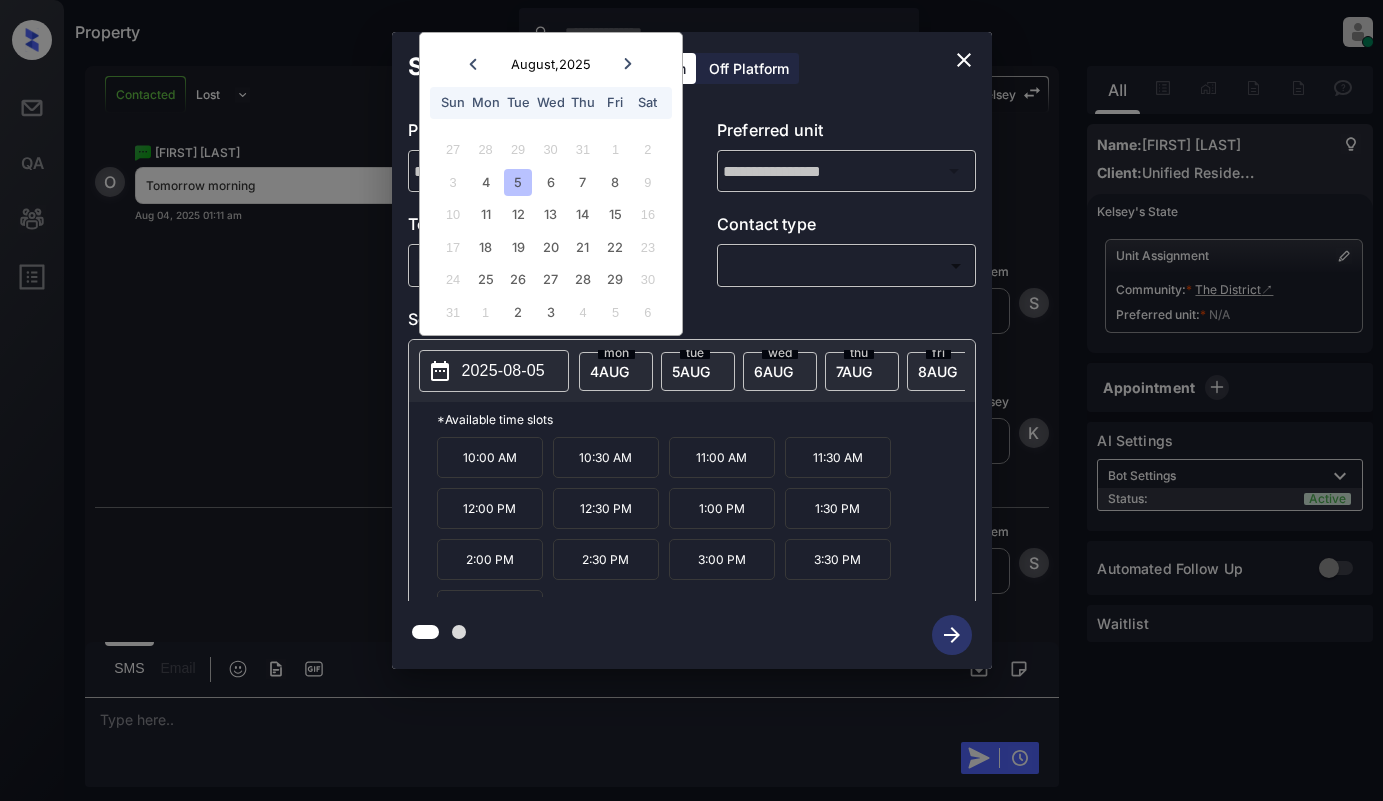 scroll, scrollTop: 1166, scrollLeft: 0, axis: vertical 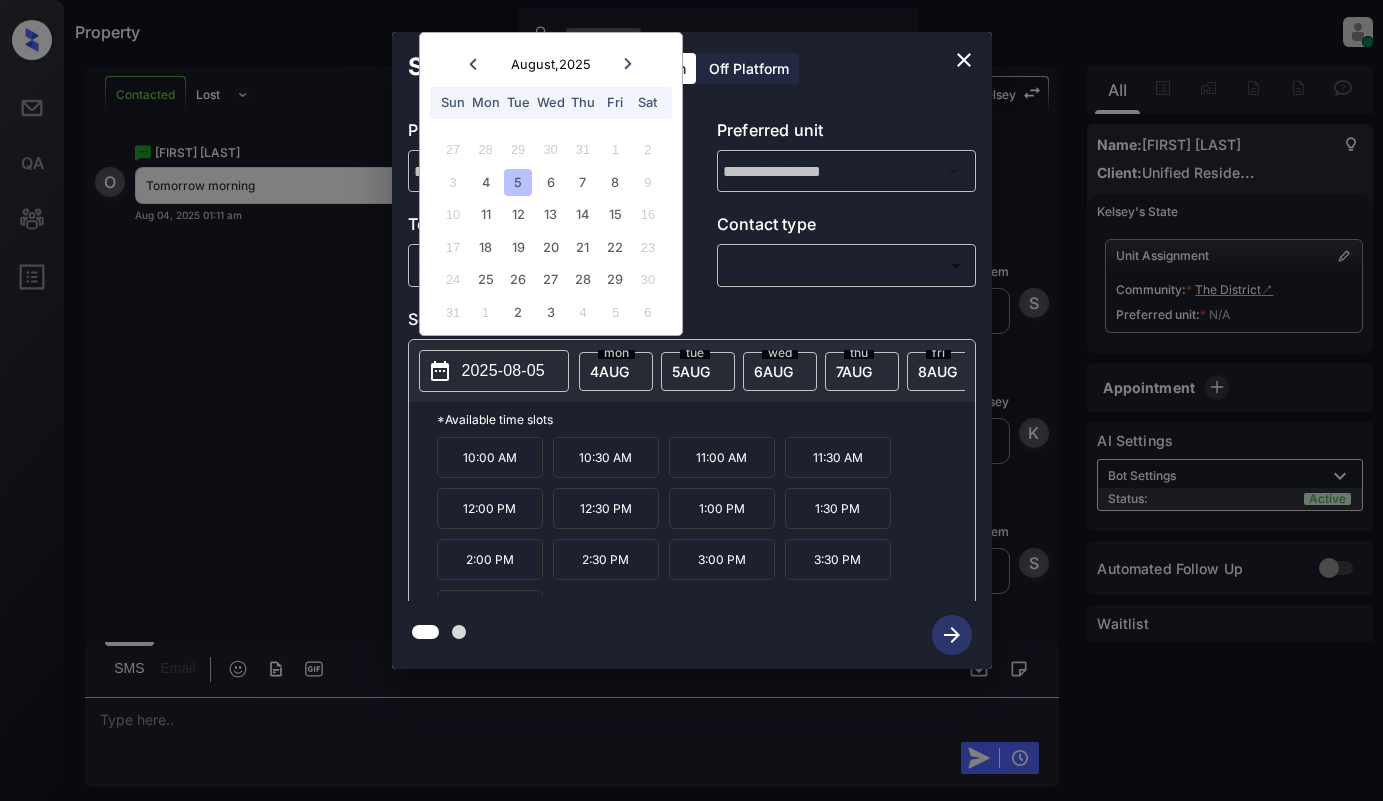 click 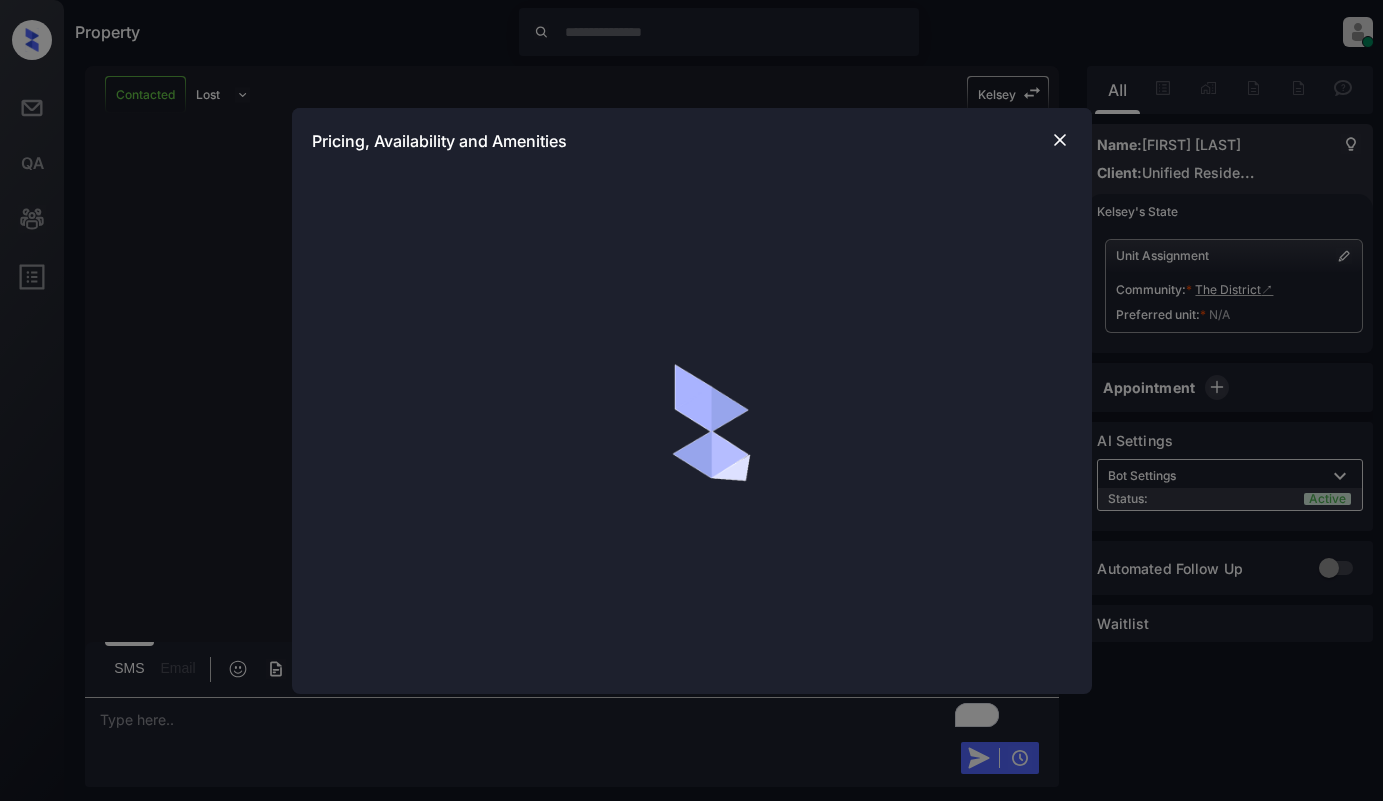 scroll, scrollTop: 0, scrollLeft: 0, axis: both 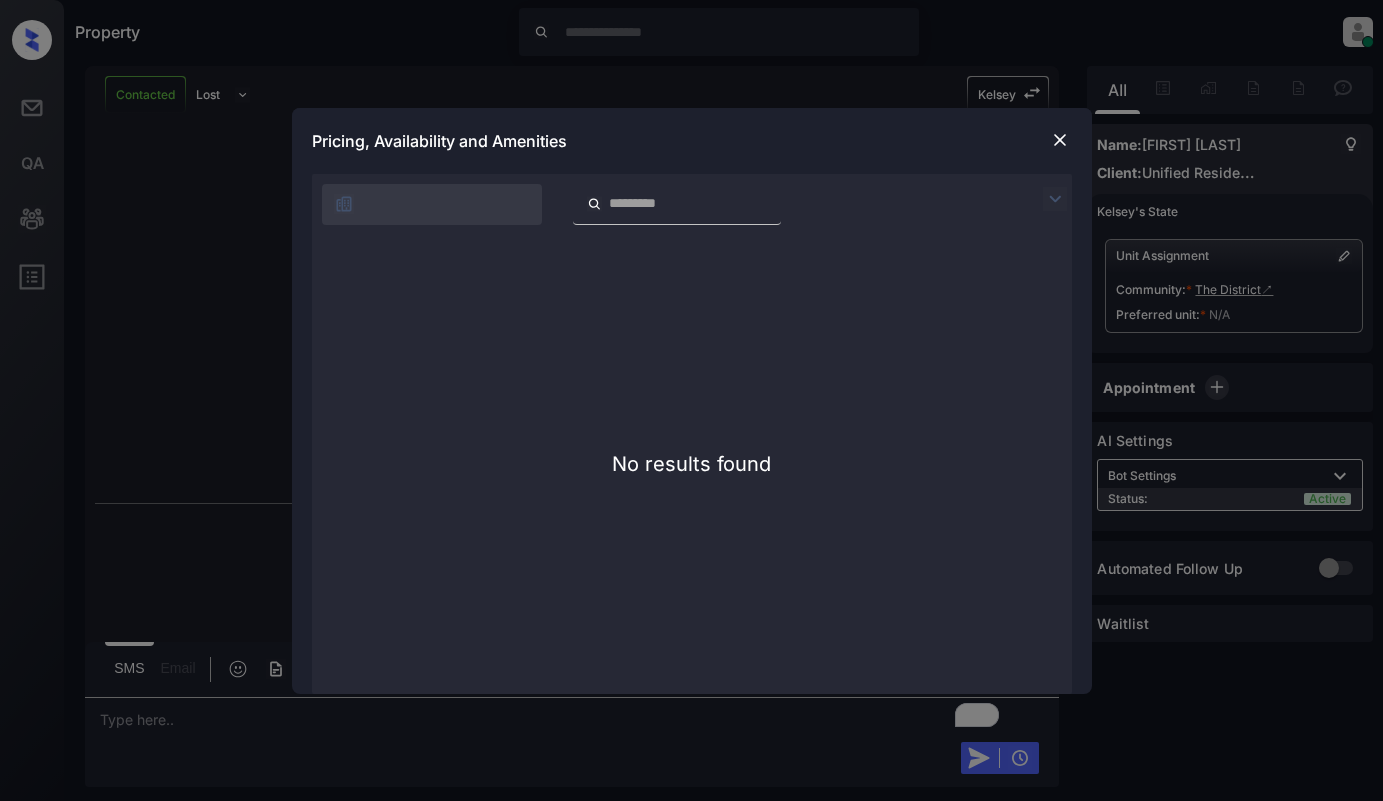 click at bounding box center (1060, 140) 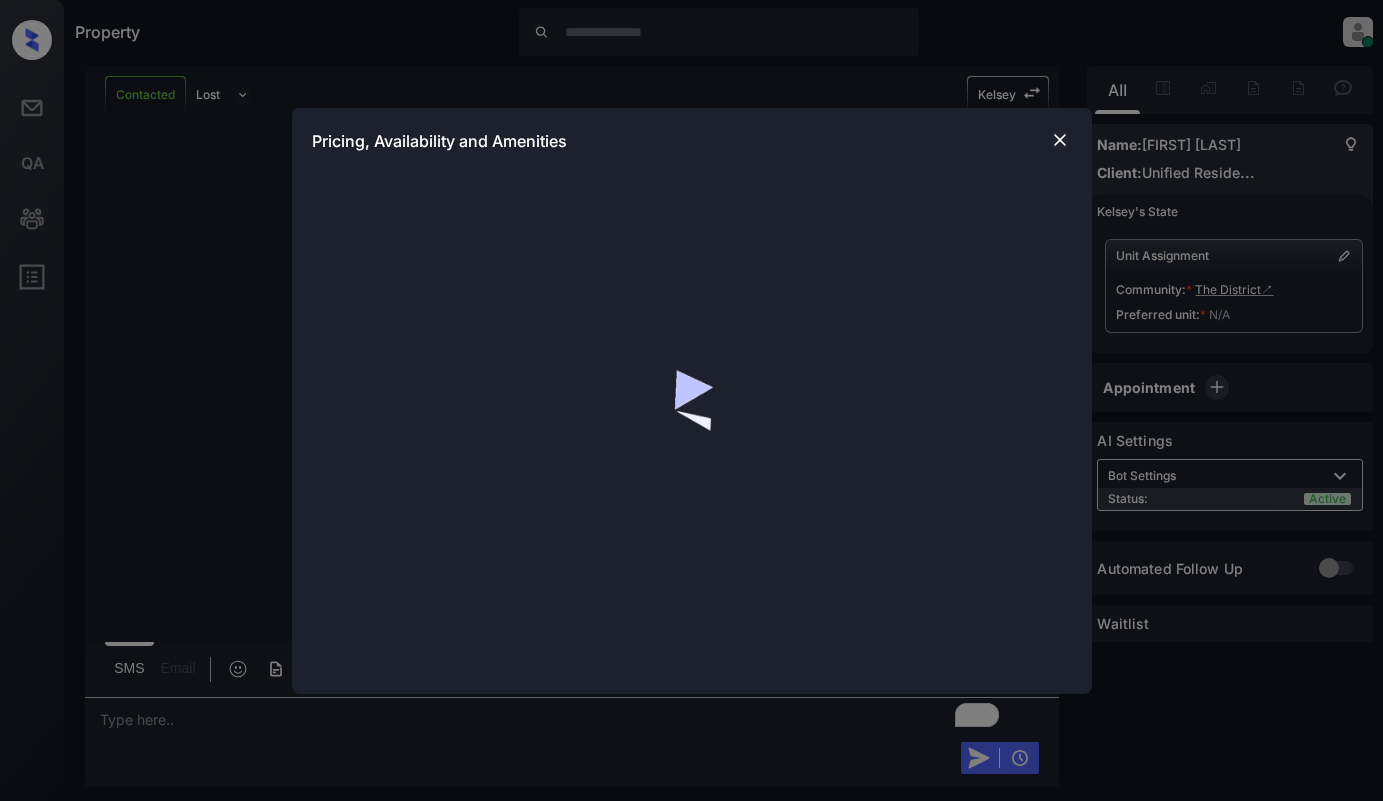 scroll, scrollTop: 0, scrollLeft: 0, axis: both 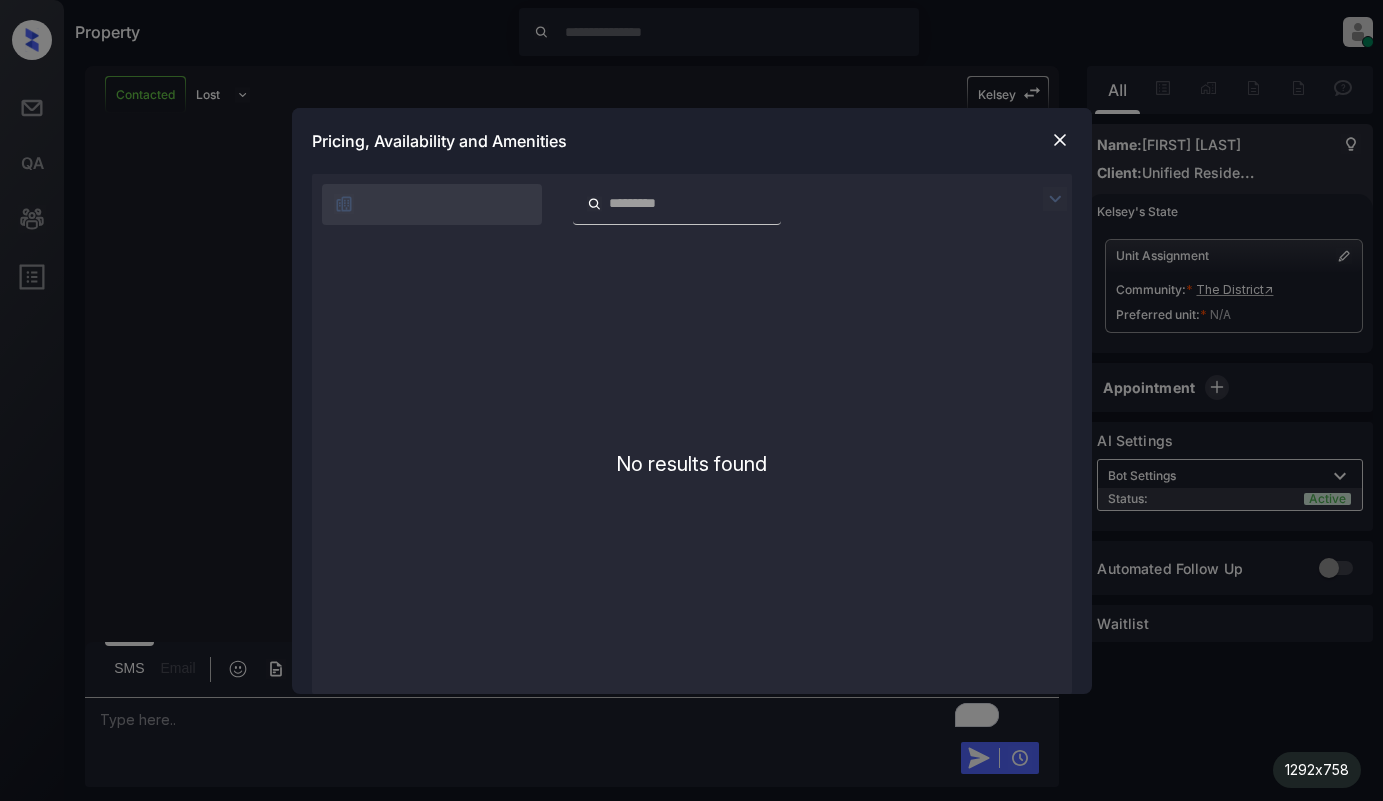 drag, startPoint x: 61, startPoint y: 25, endPoint x: 1353, endPoint y: 783, distance: 1497.9413 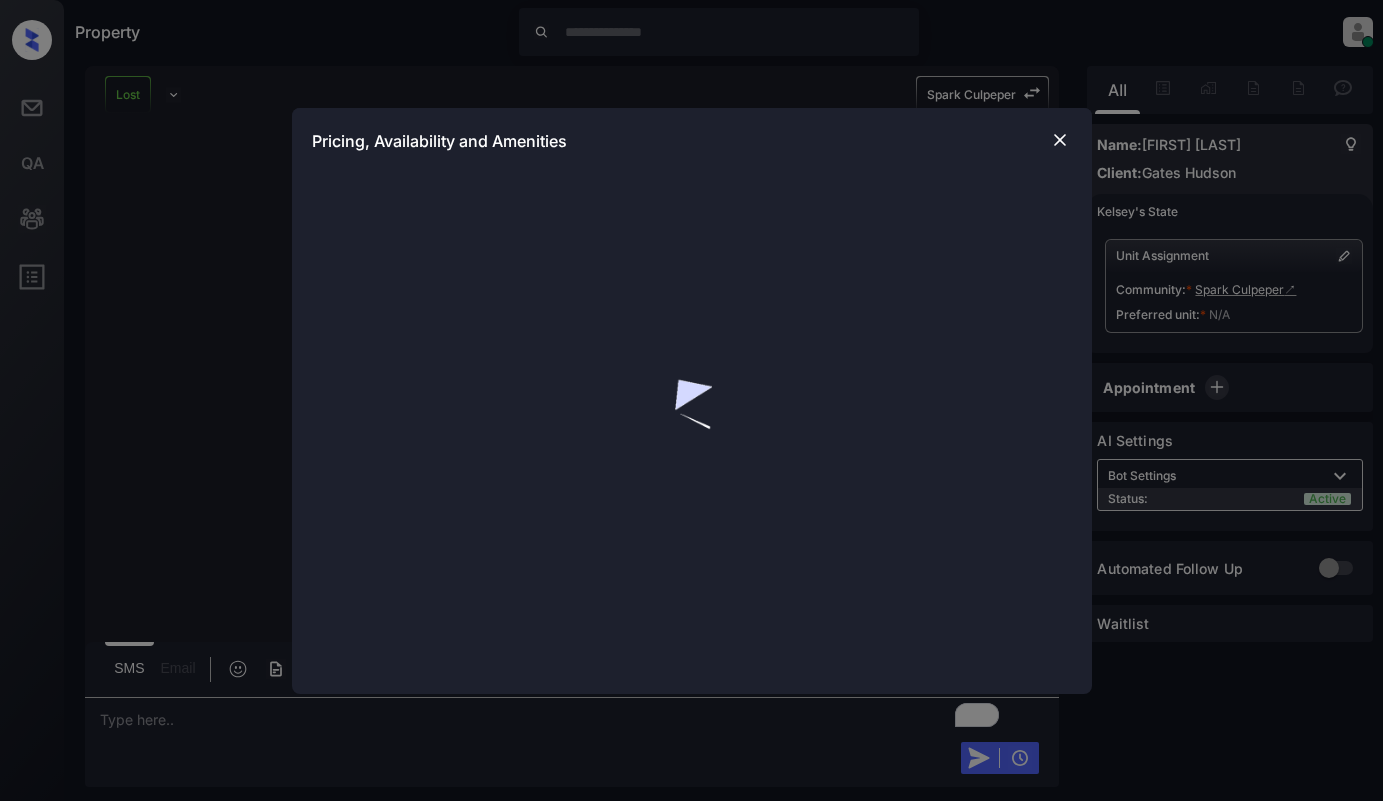 scroll, scrollTop: 0, scrollLeft: 0, axis: both 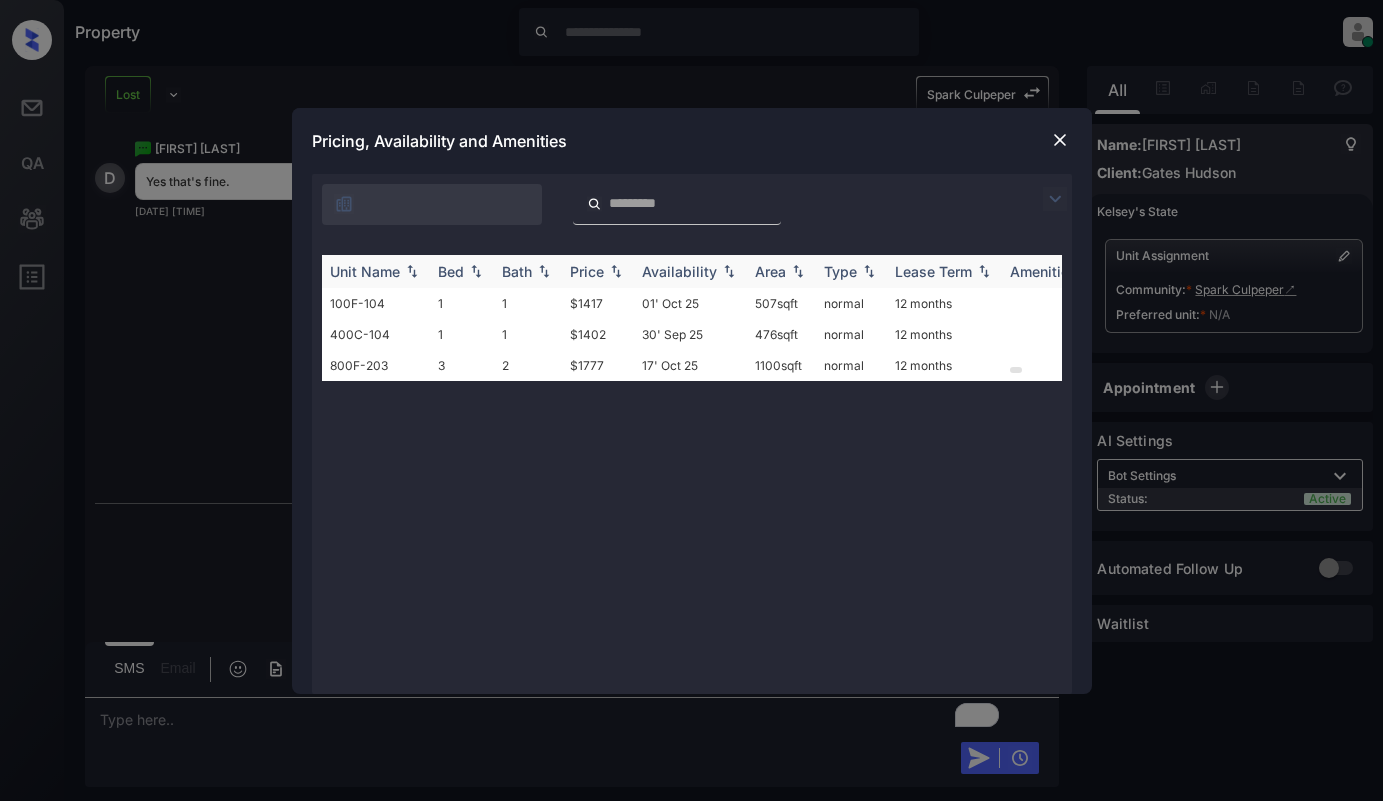 click on "Availability" at bounding box center [690, 271] 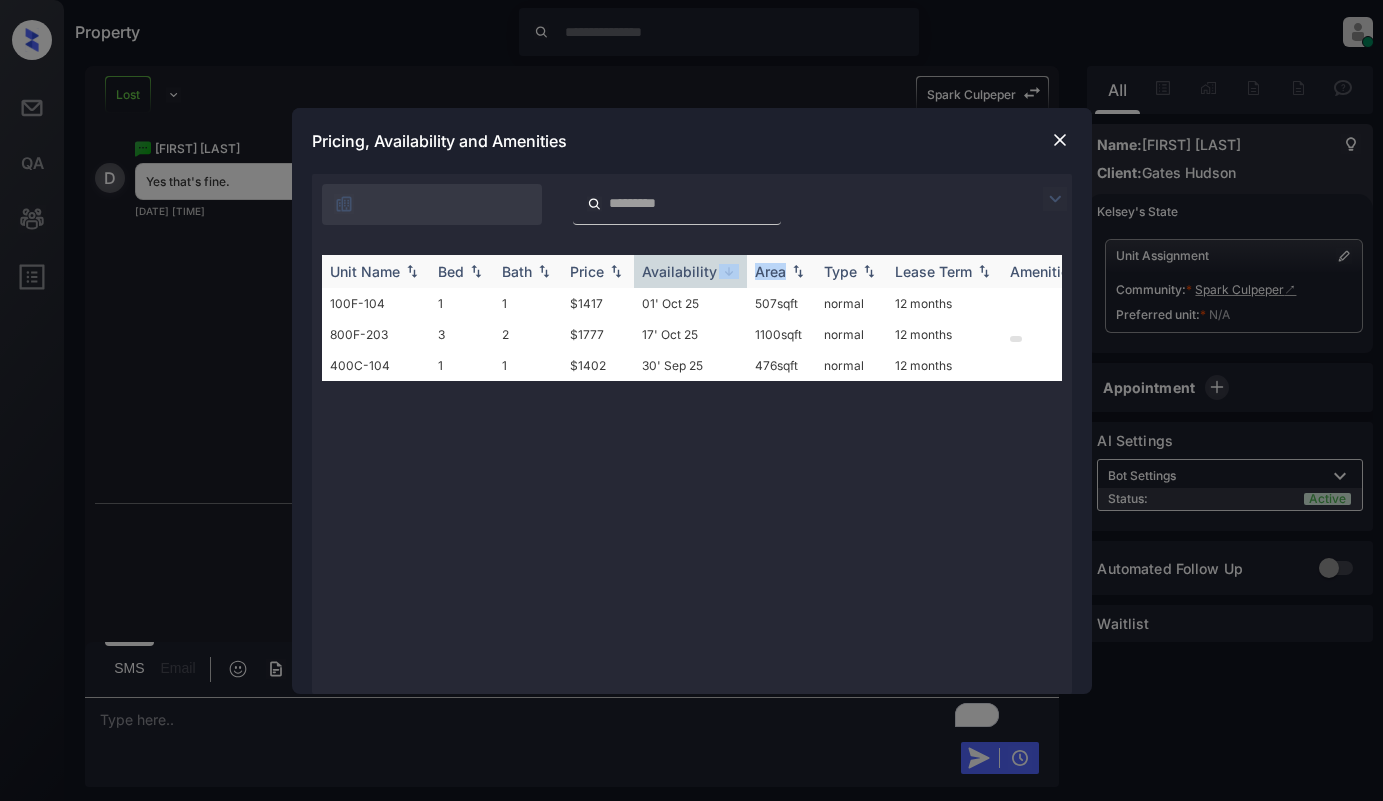 click on "Availability" at bounding box center (690, 271) 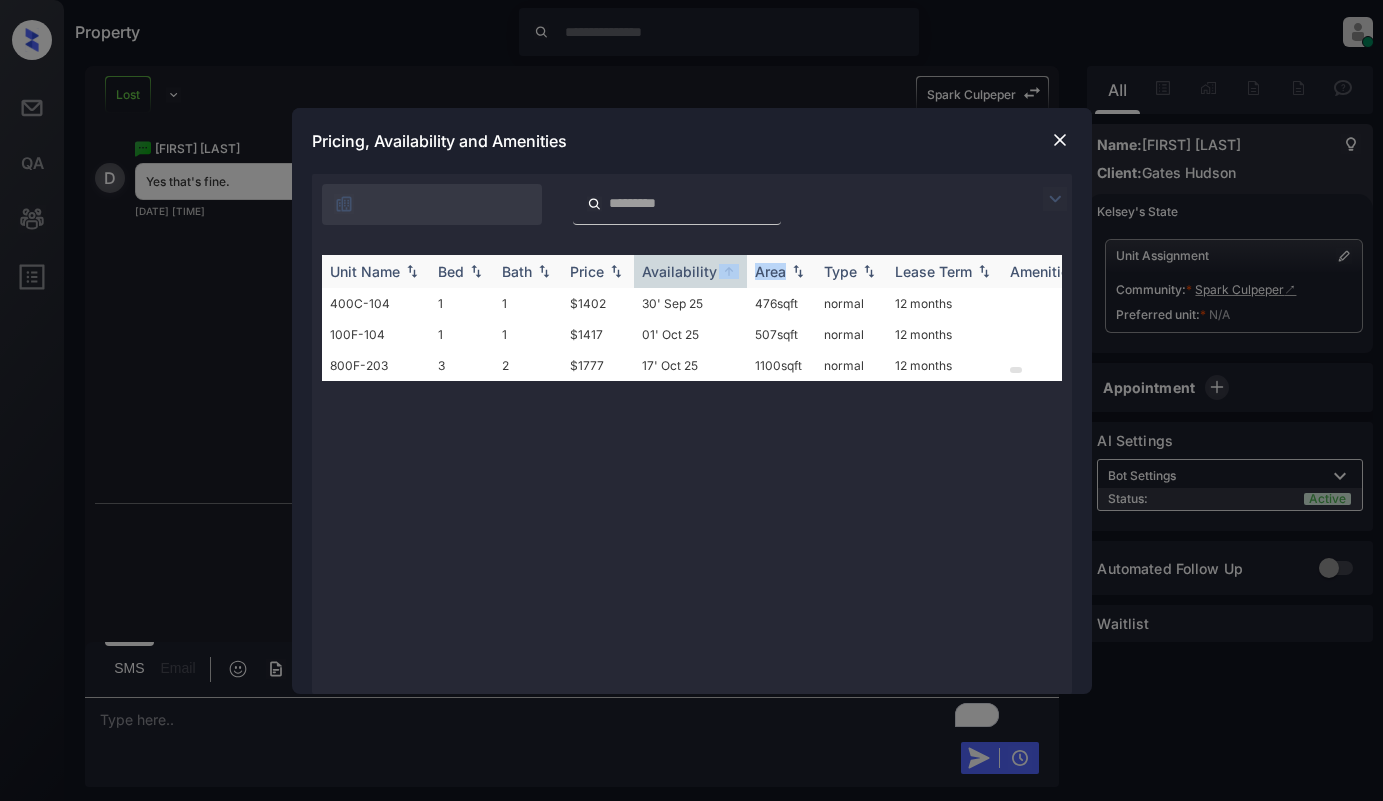 click at bounding box center [729, 271] 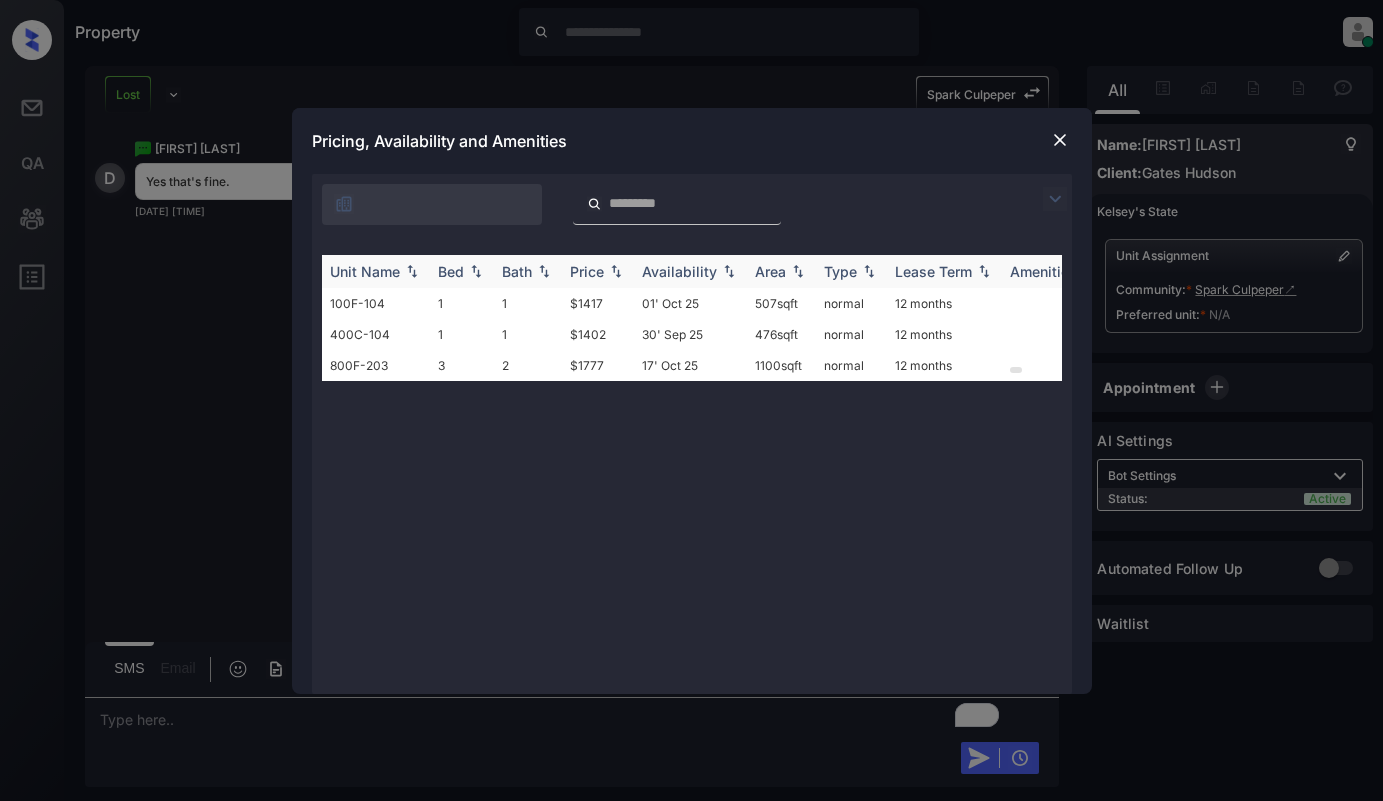 click on "Availability" at bounding box center [679, 271] 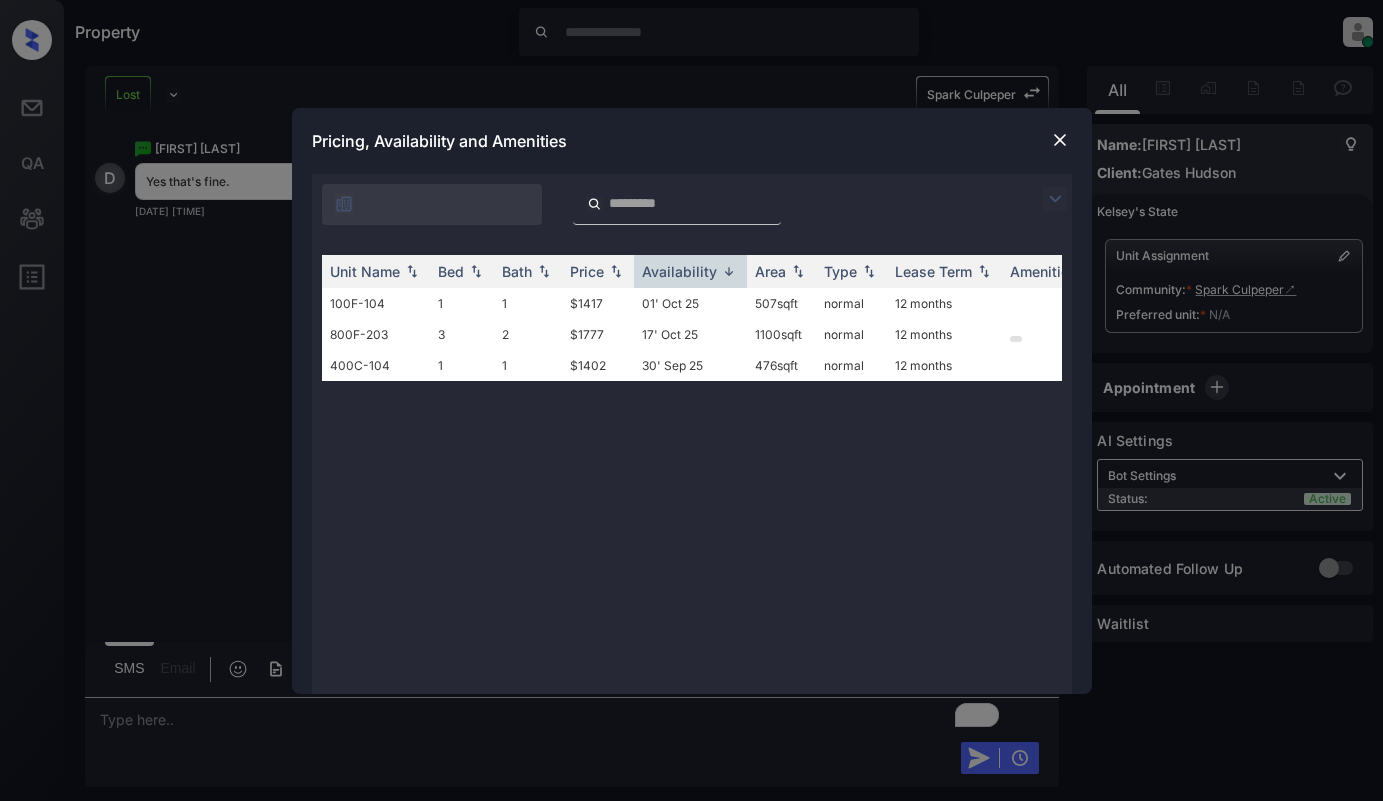 click at bounding box center [1060, 140] 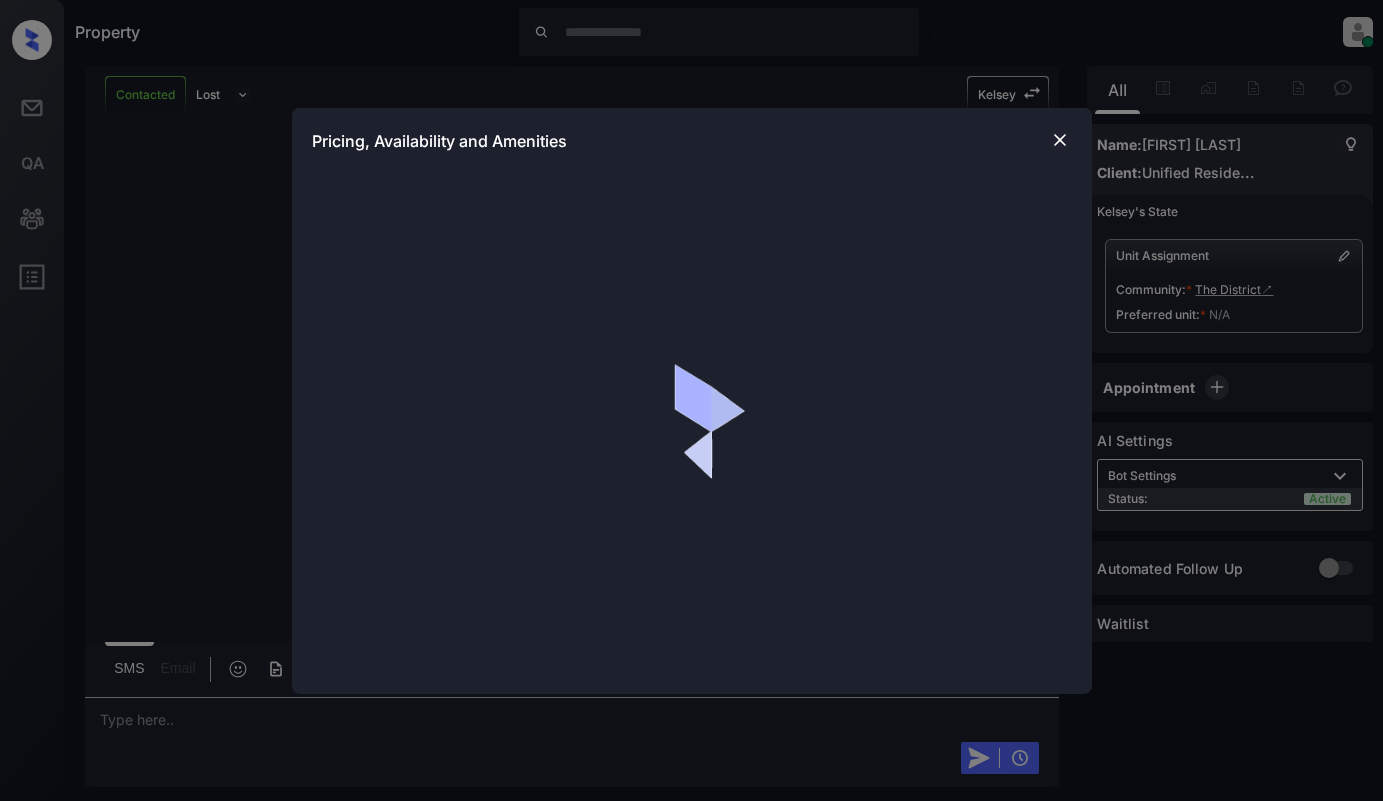 scroll, scrollTop: 0, scrollLeft: 0, axis: both 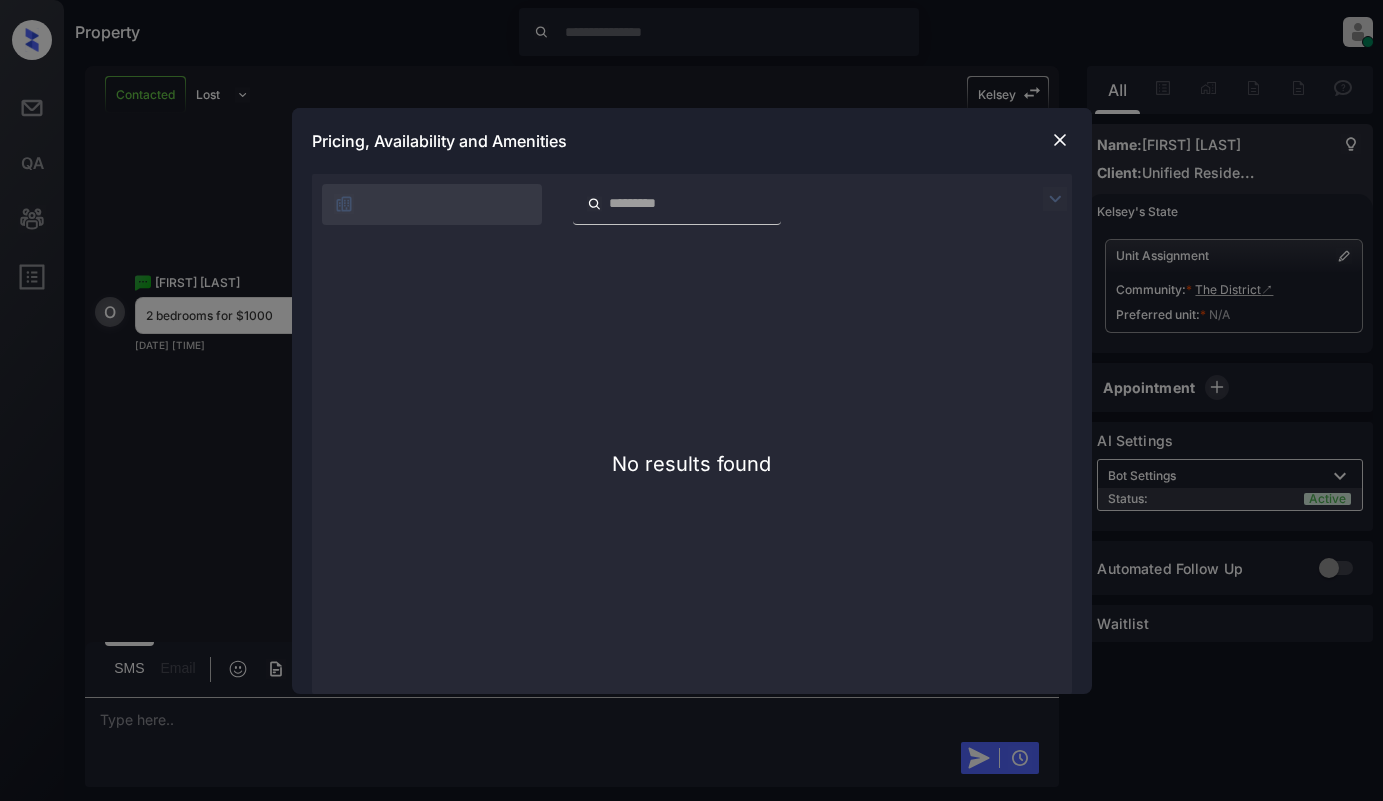 click at bounding box center [1060, 140] 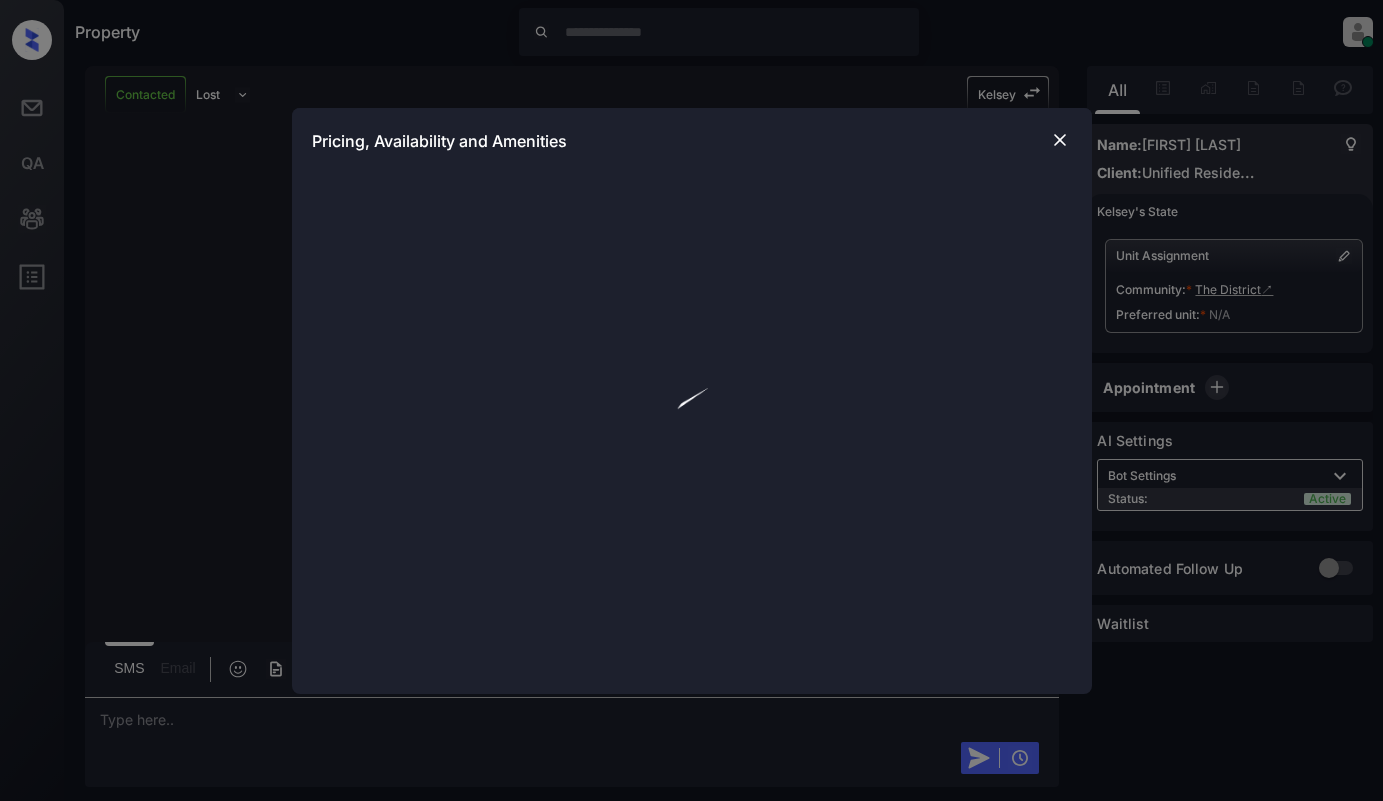 scroll, scrollTop: 0, scrollLeft: 0, axis: both 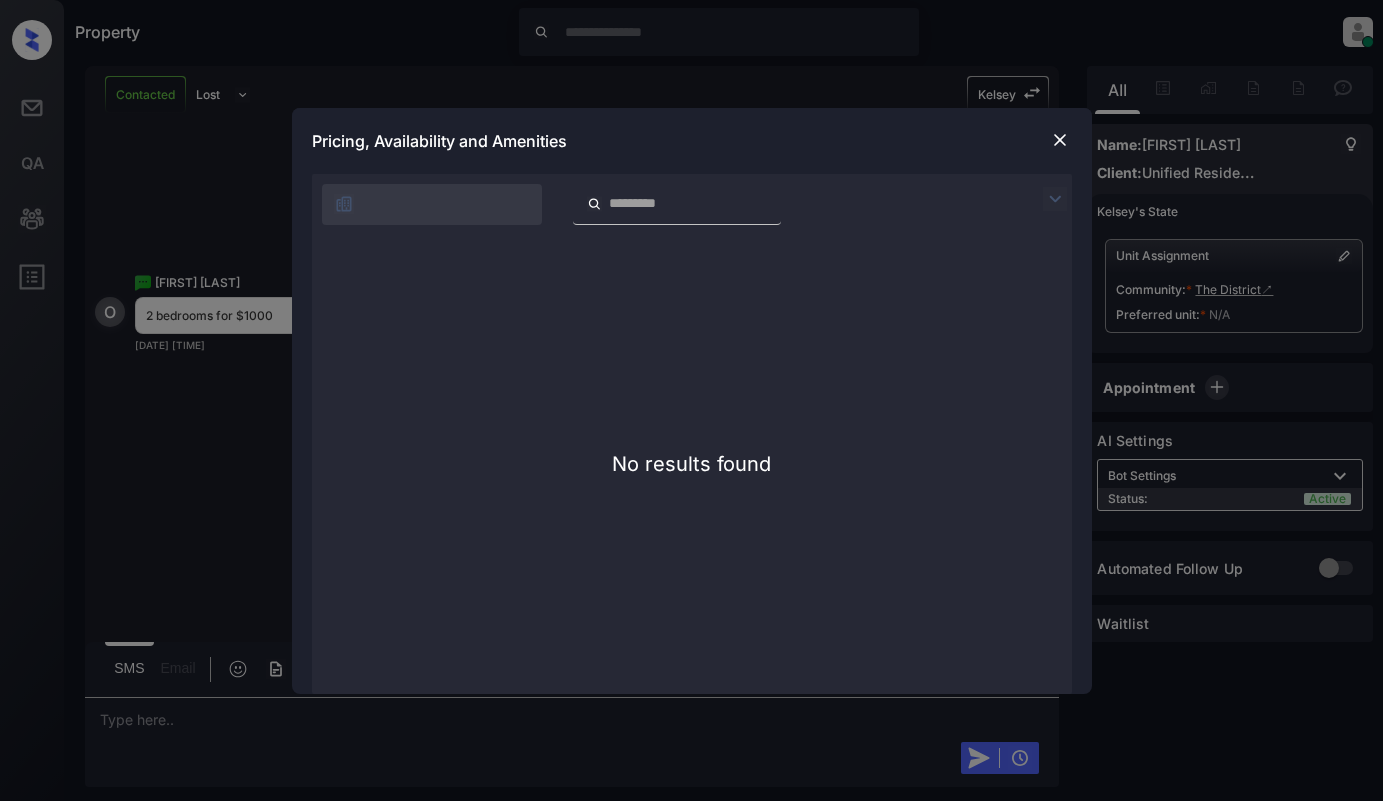 click at bounding box center [1060, 140] 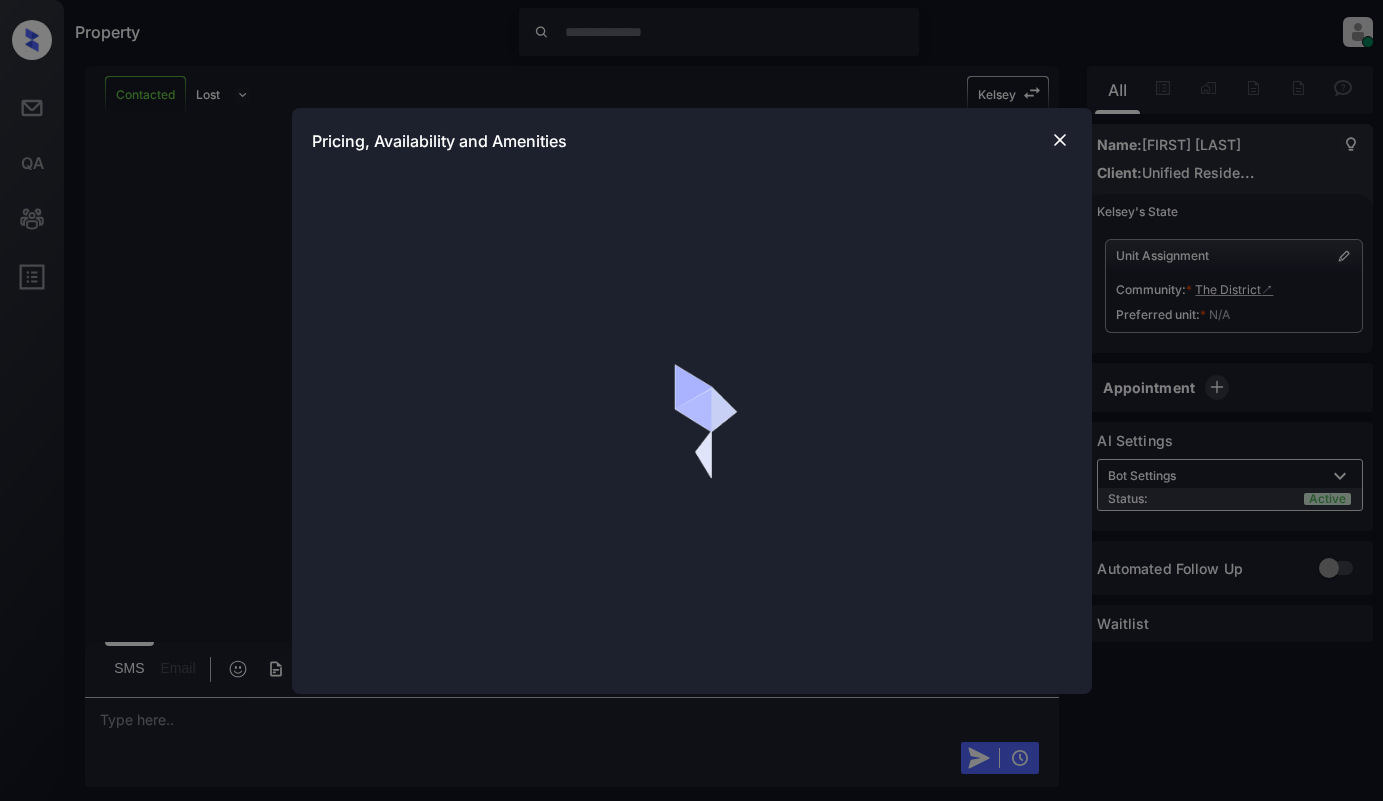 scroll, scrollTop: 0, scrollLeft: 0, axis: both 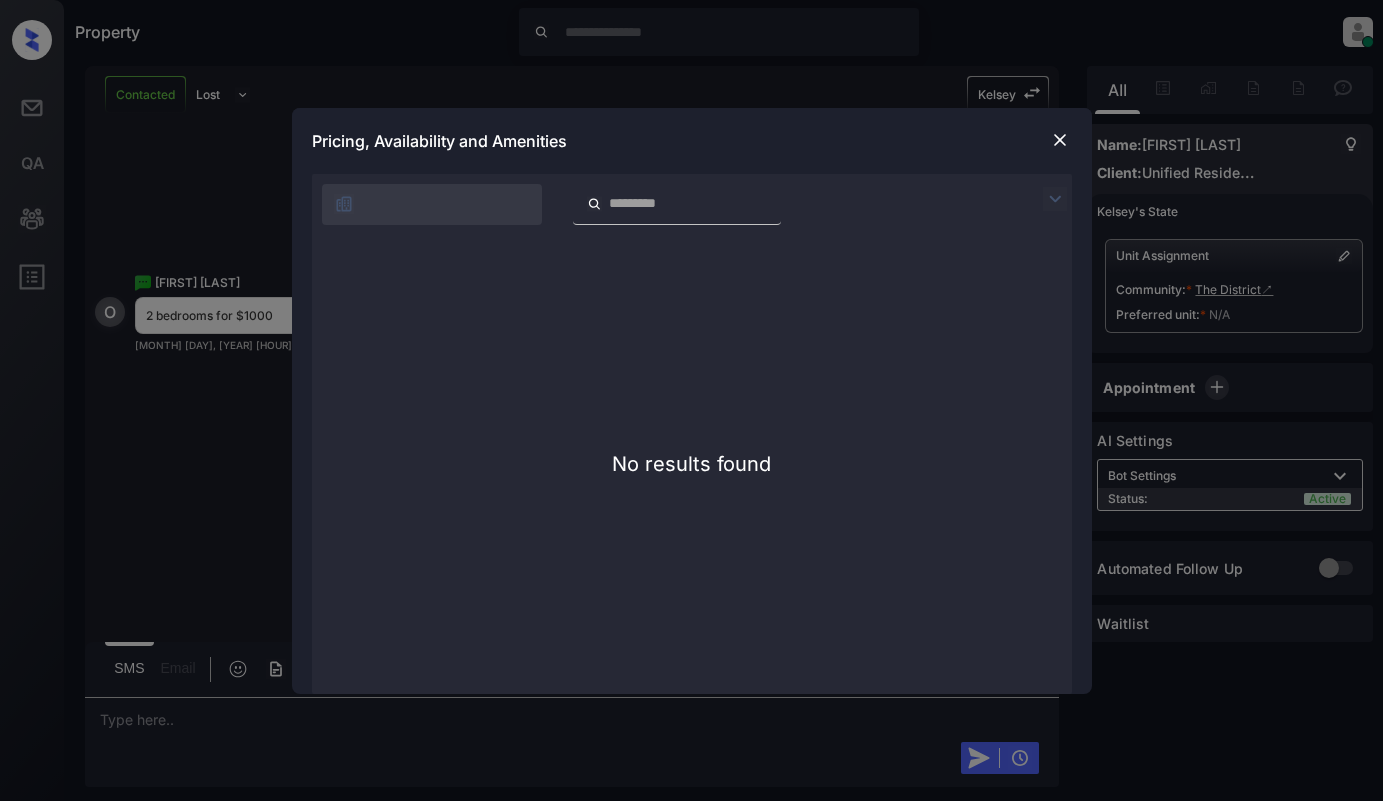 click at bounding box center [1060, 140] 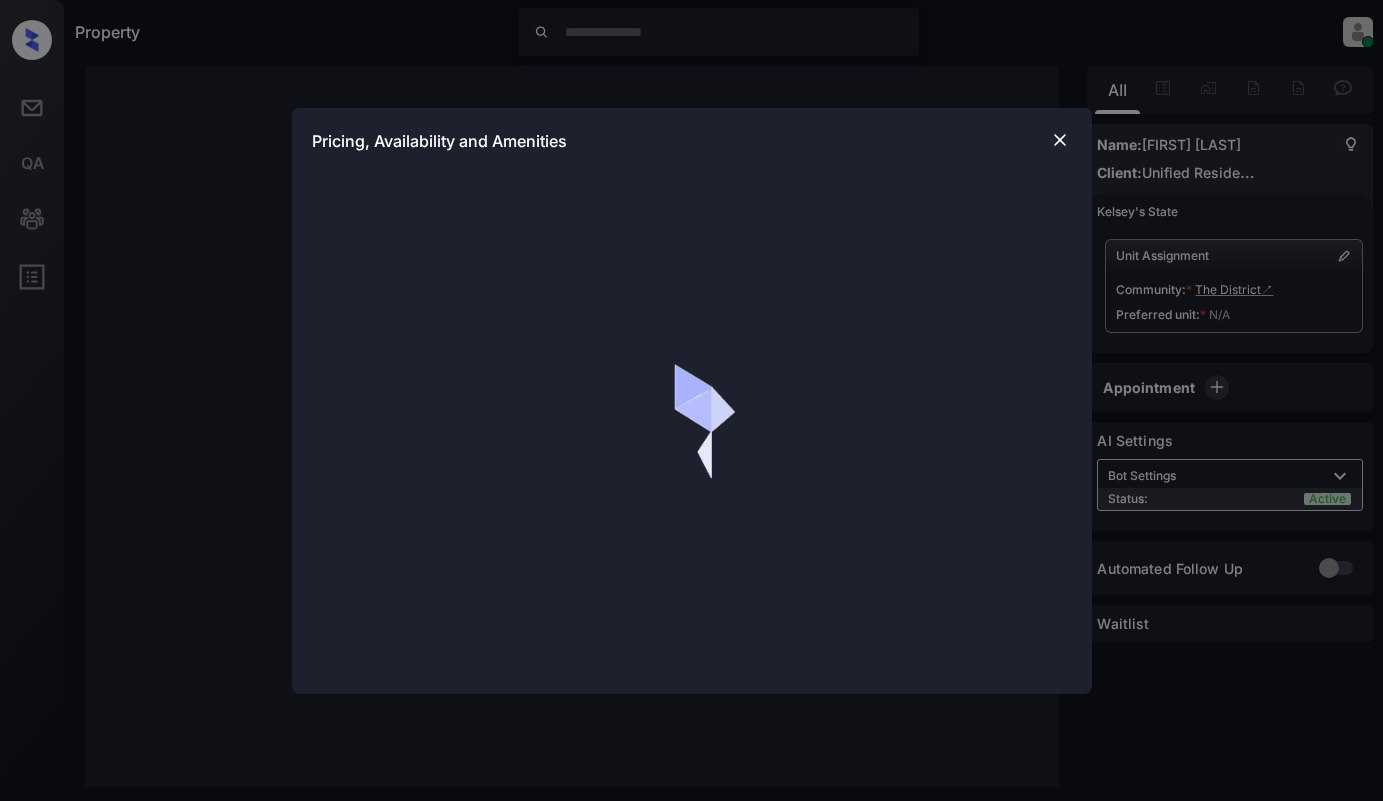 scroll, scrollTop: 0, scrollLeft: 0, axis: both 